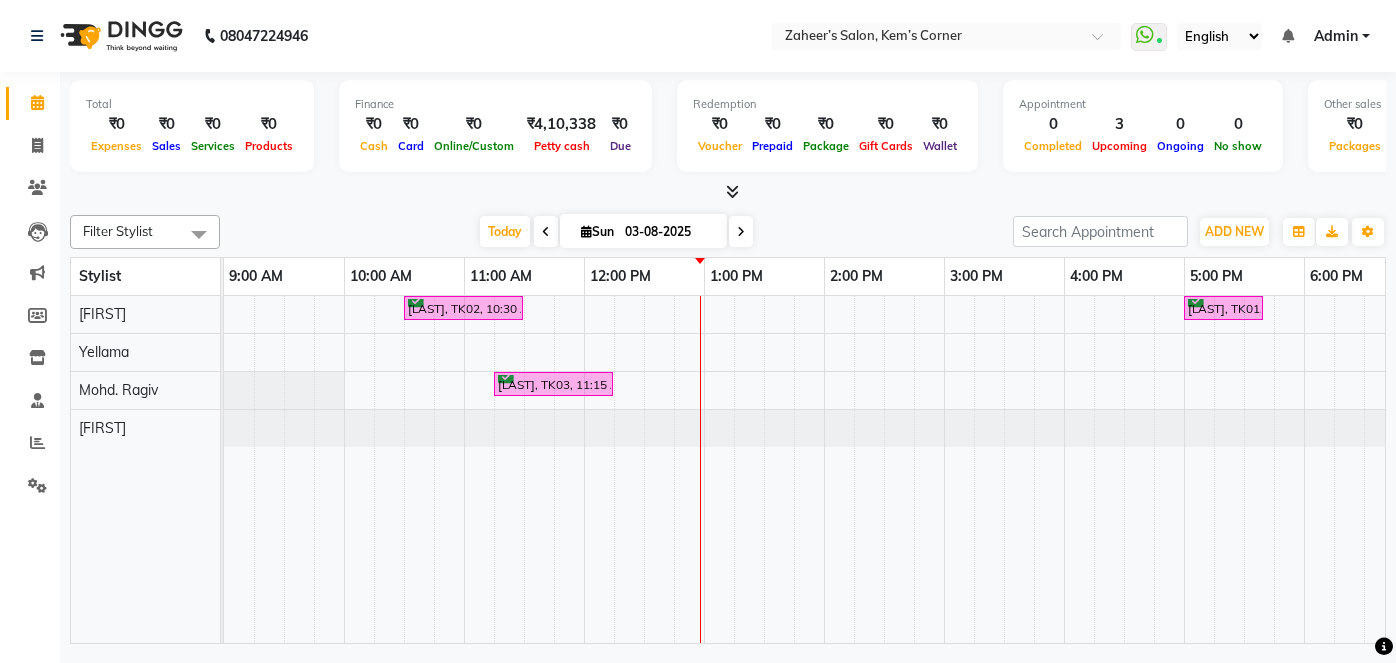scroll, scrollTop: 0, scrollLeft: 0, axis: both 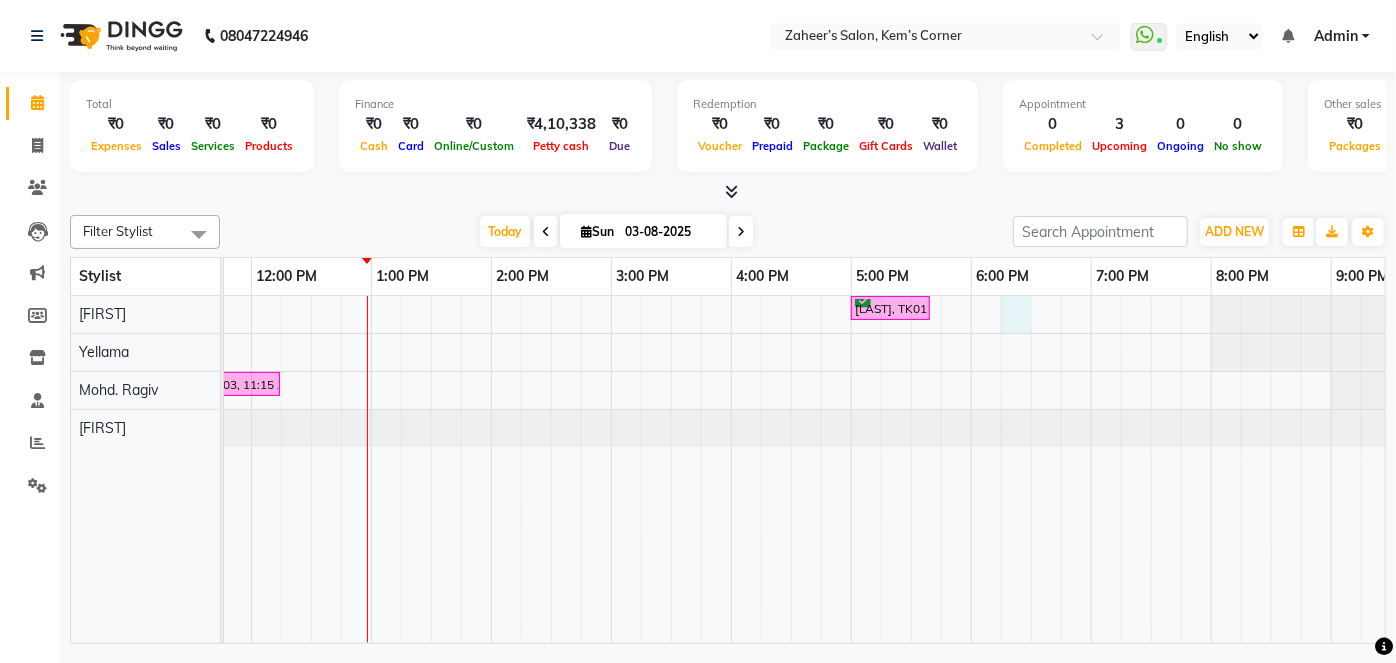 click on "[LAST], TK02, 10:30 AM-11:30 AM, Hairwash with blowdry - Waist Length     [LAST], TK01, 05:00 PM-05:40 PM, Haircut - Male Hair Cut (Zaheer)     [LAST], TK03, 11:15 AM-12:15 PM, Hairwash - Waist Length" at bounding box center (671, 469) 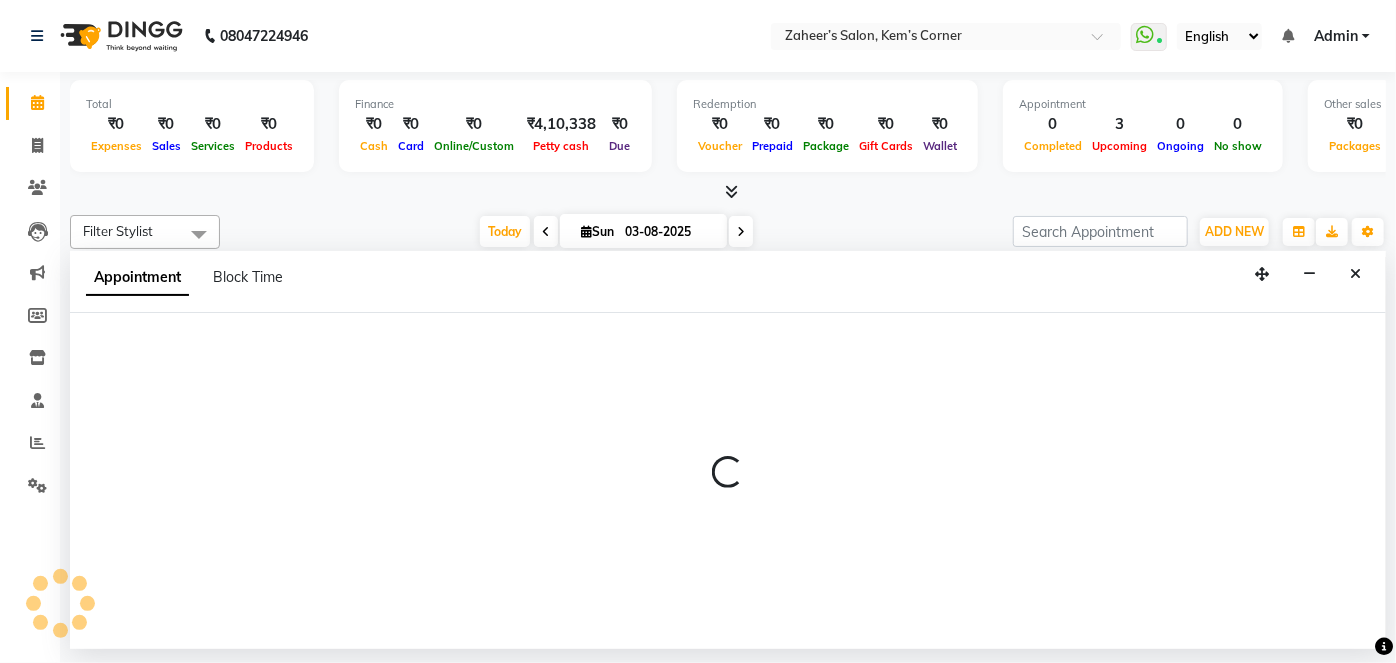 select on "50293" 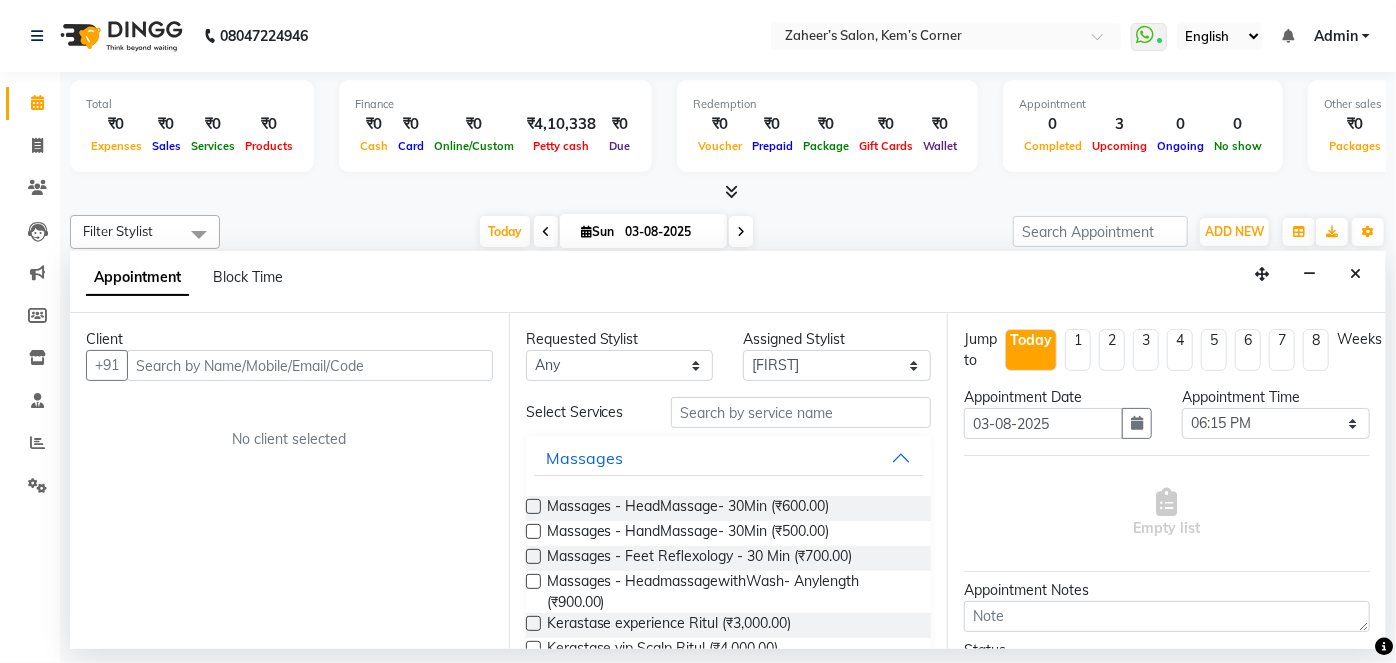 click at bounding box center (310, 365) 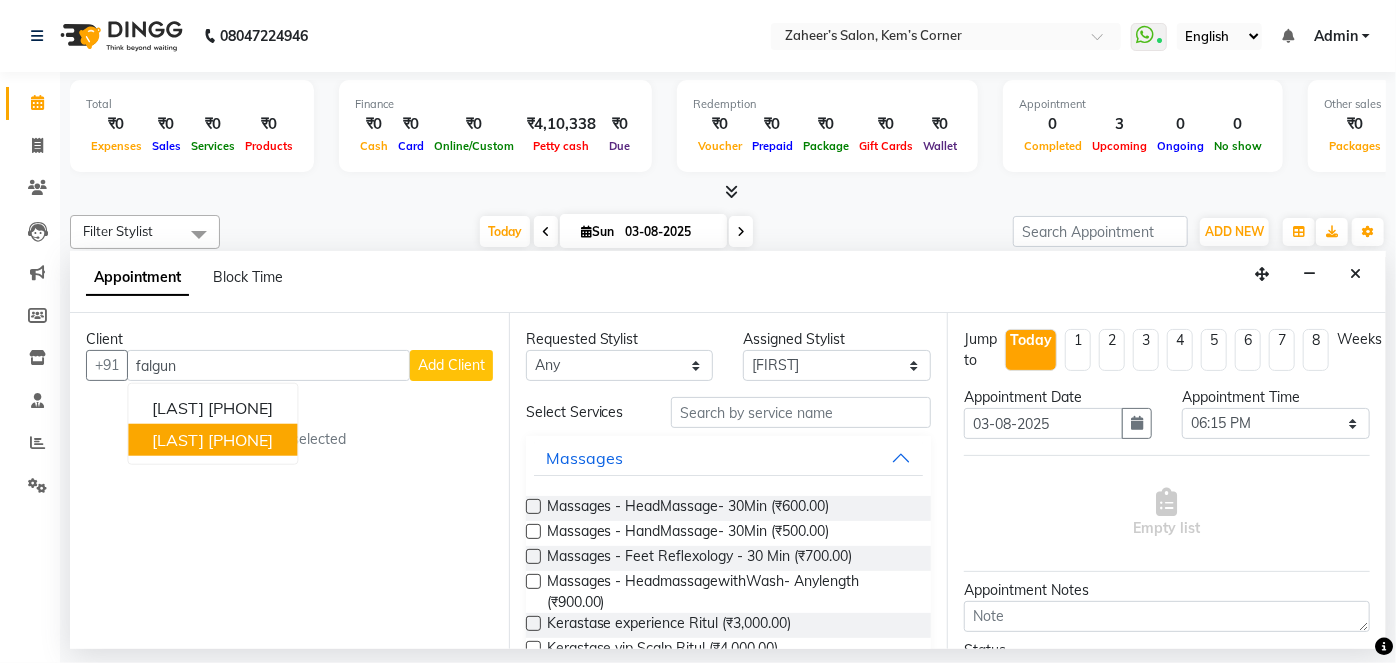click on "[PHONE]" at bounding box center (240, 440) 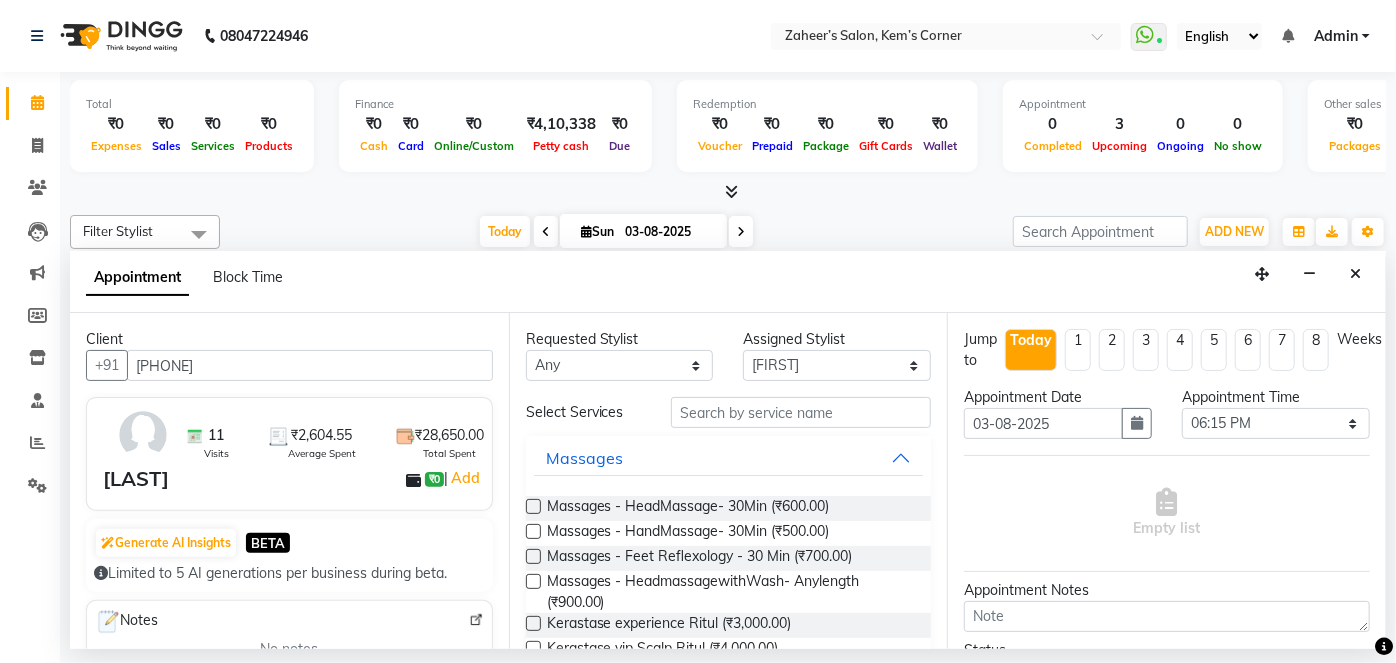 type on "[PHONE]" 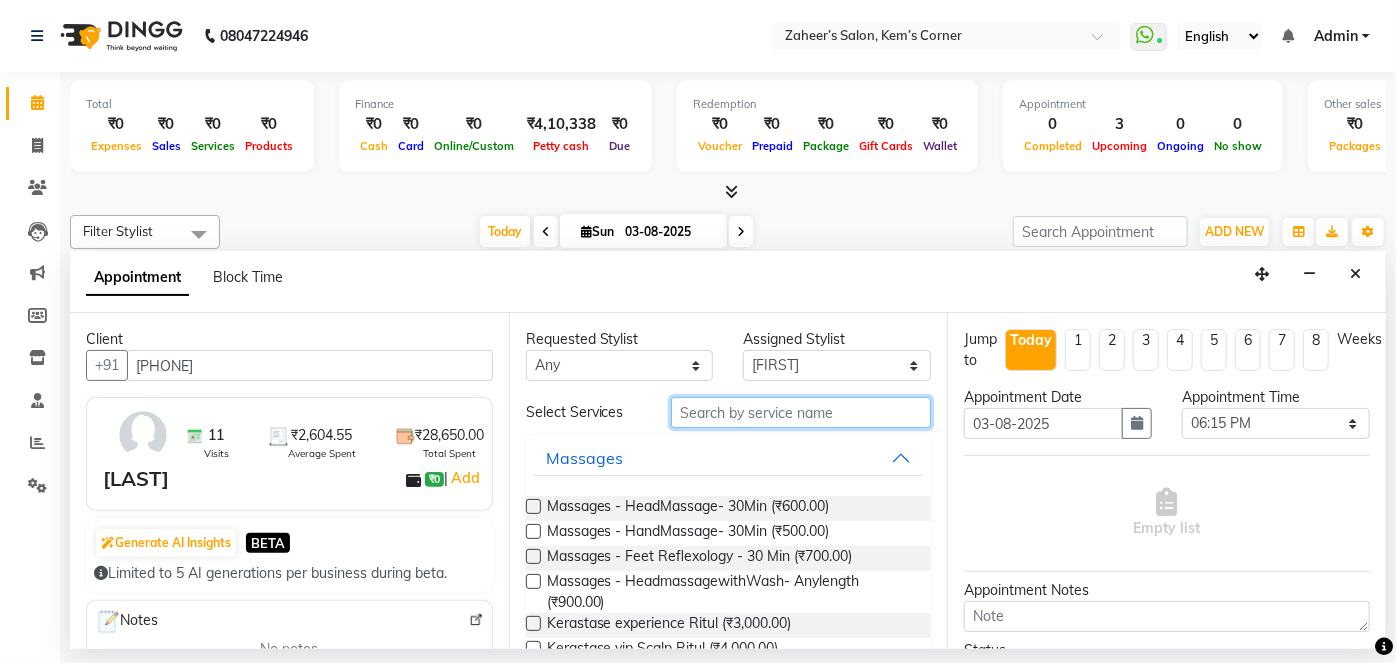 click at bounding box center (801, 412) 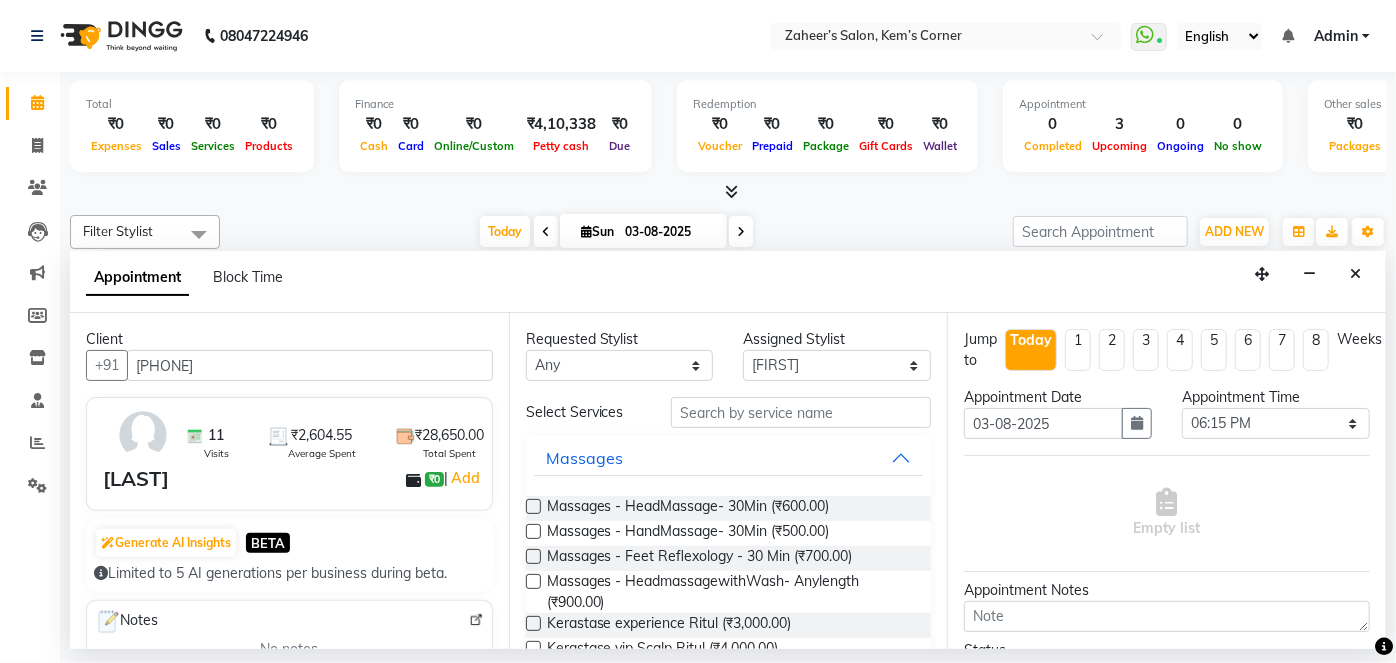 click on "Requested Stylist Any ALKESH Mohd. Ragiv Yellama Zaheer Assigned Stylist Select ALKESH Mohd. Ragiv Yellama Zaheer Select Services    Massages Massages  - HeadMassage- 30Min (₹600.00) Massages  - HandMassage- 30Min (₹500.00) Massages  - Feet Reflexology - 30 Min (₹700.00) Massages  - HeadmassagewithWash- Anylength (₹900.00) Kerastase experience Ritul (₹3,000.00) Kerastase vip Scalp Ritul (₹4,000.00) Kerastase fusi dose (₹2,000.00)  Men's beard (₹200.00) crown touchup (₹1,200.00) upper lip wax (₹100.00) threading (₹100.00) face threading (₹400.00) face bleach (₹500.00) gel removle (₹300.00) head shave (₹400.00) up lip (₹50.00) Olaflex (₹2,000.00) facial (₹1,000.00) hand wax (₹500.00) half leg (₹500.00) regular polish (₹150.00) Mleculor Treatment (₹3,000.00) female hair cut  with ([NAME]) (₹1,380.00) touchup (₹1,600.00) 3TENX TREATMENT SPSA (₹4,500.00)    HairSPA- Loreal    Protein Botox    Service    Nail Cut    Gel Polish    Extension    Manicure    Pedicure" at bounding box center (728, 481) 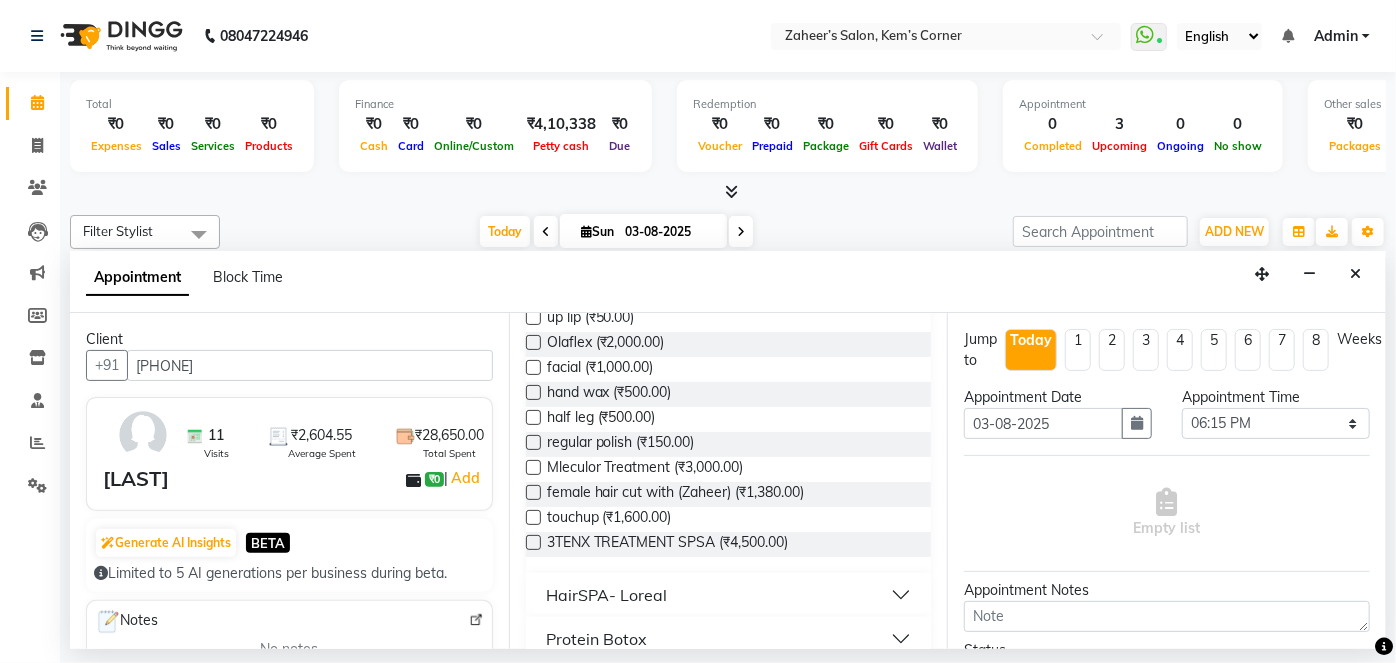 scroll, scrollTop: 582, scrollLeft: 0, axis: vertical 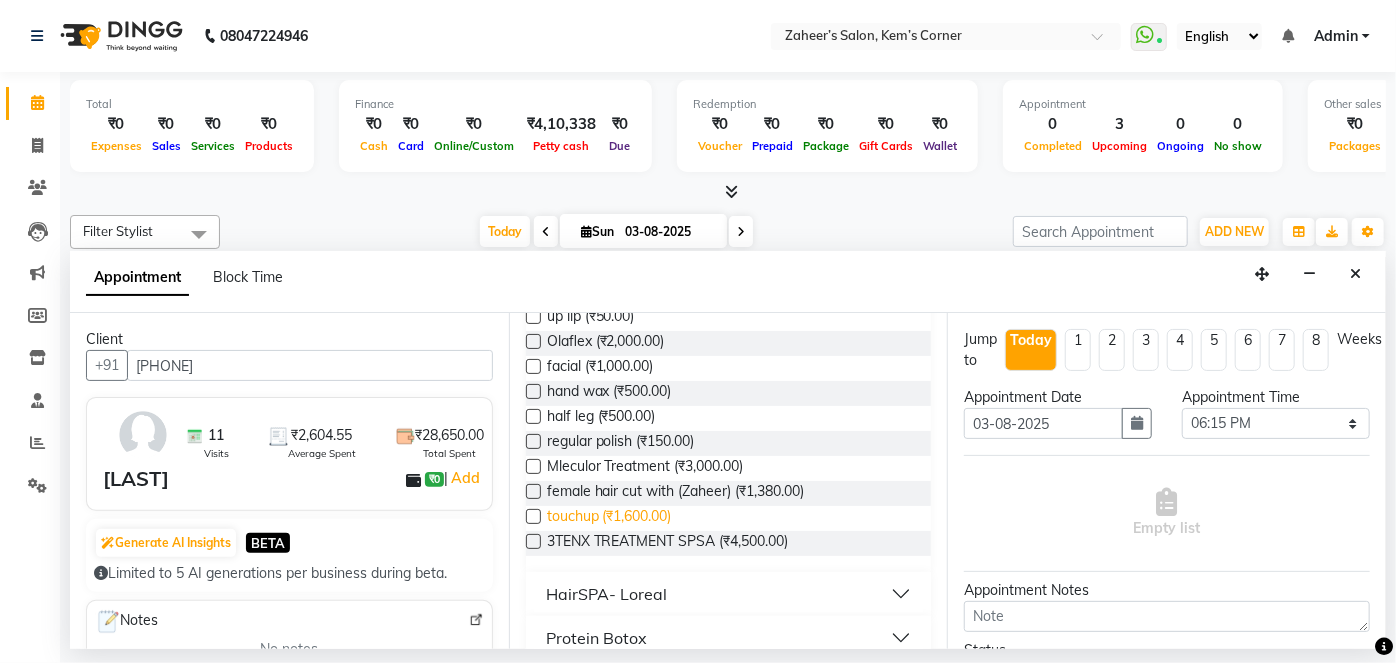 click on "touchup (₹1,600.00)" at bounding box center [609, 518] 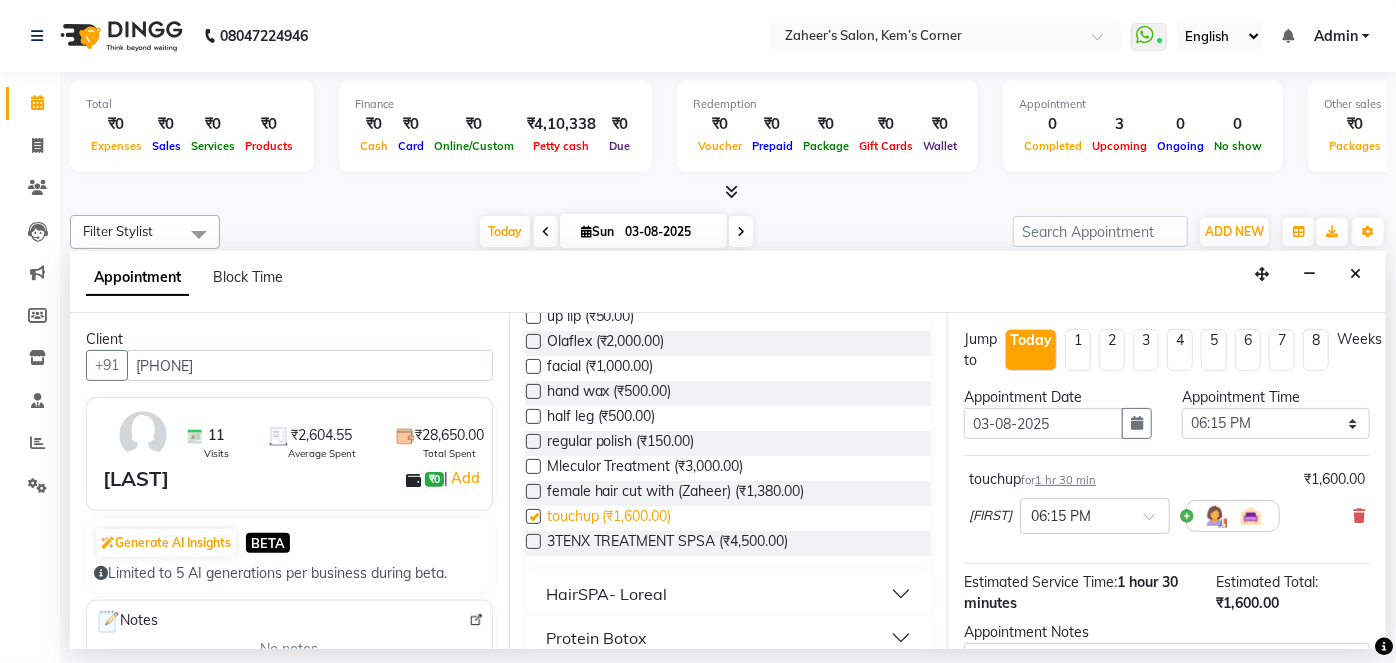 checkbox on "false" 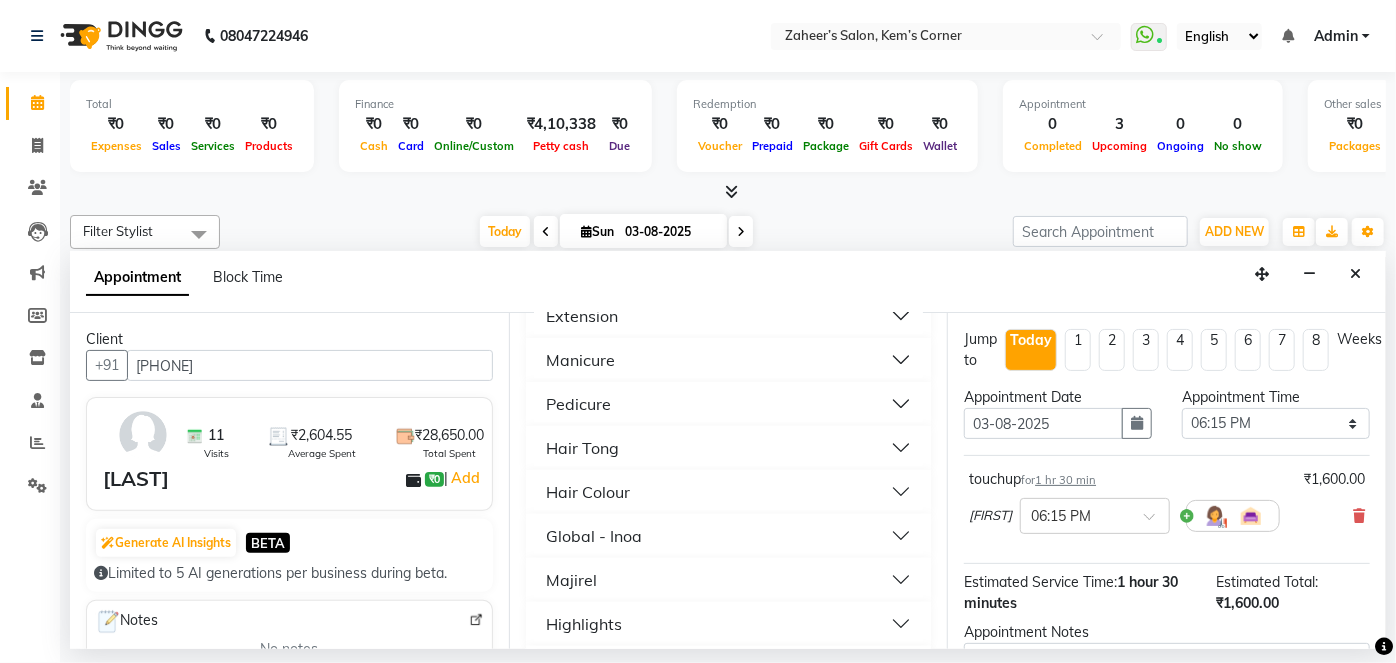scroll, scrollTop: 1082, scrollLeft: 0, axis: vertical 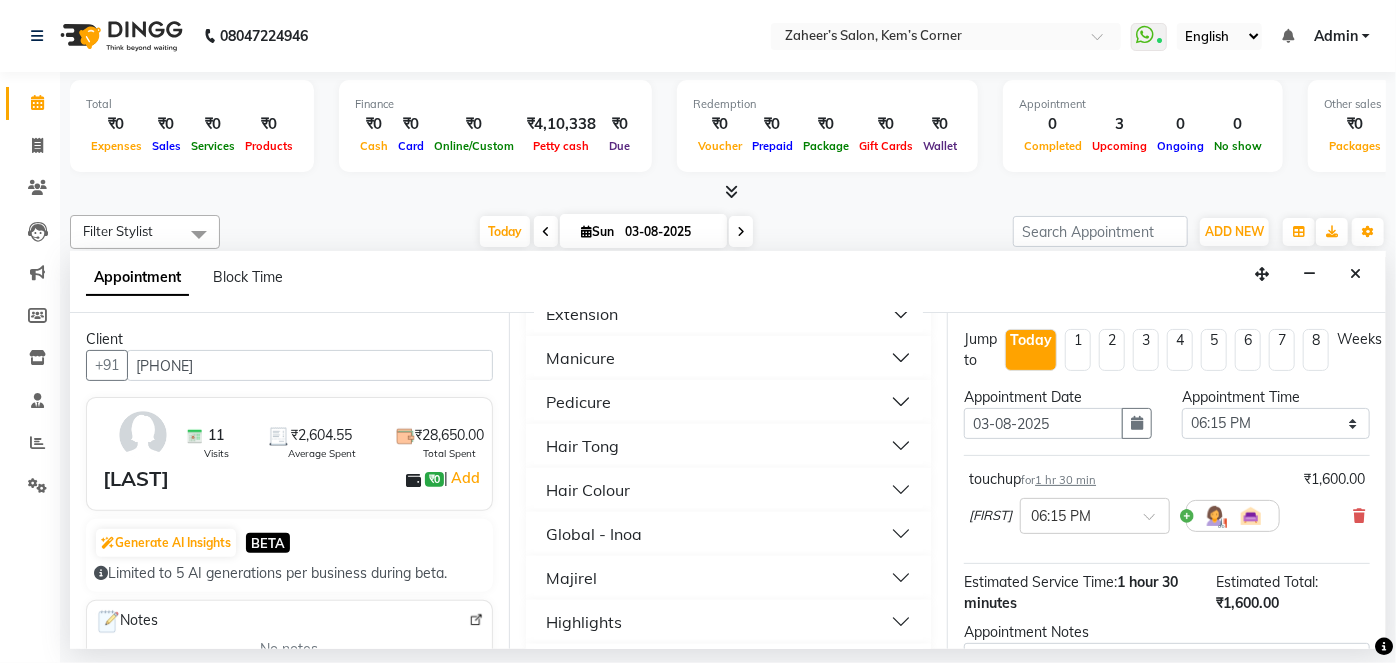click on "Hair Colour" at bounding box center (729, 490) 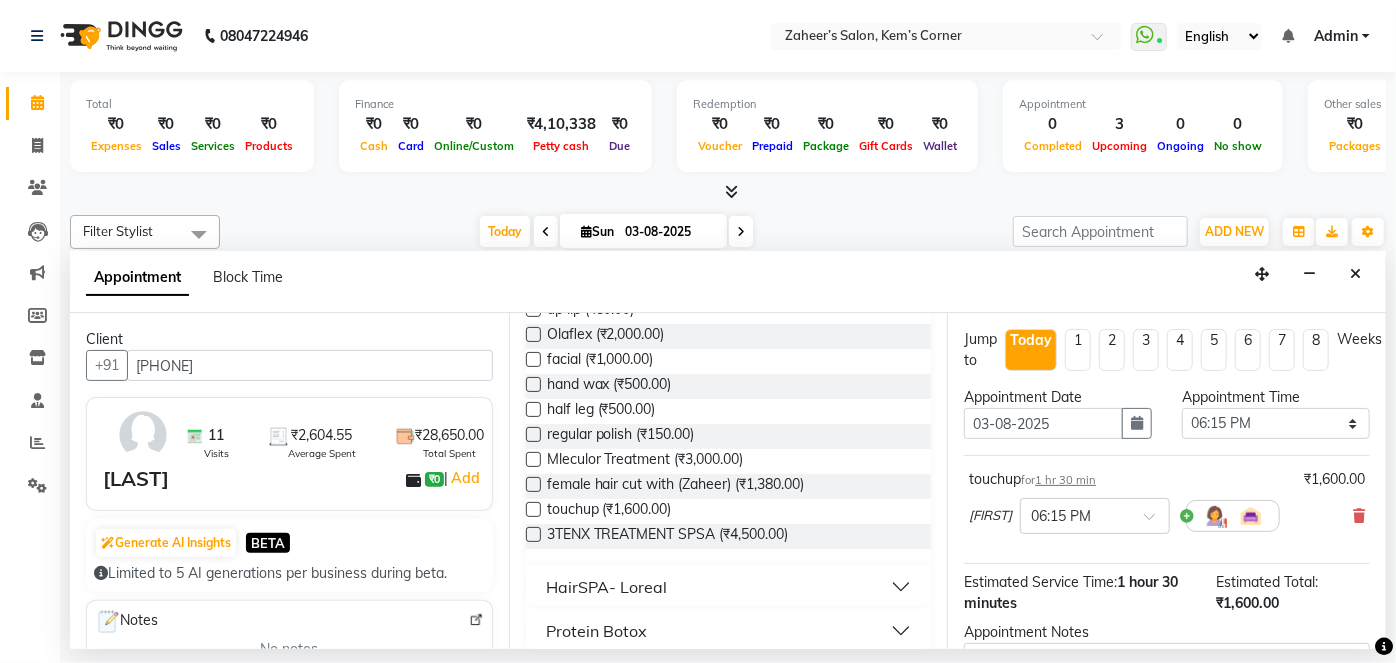 scroll, scrollTop: 581, scrollLeft: 0, axis: vertical 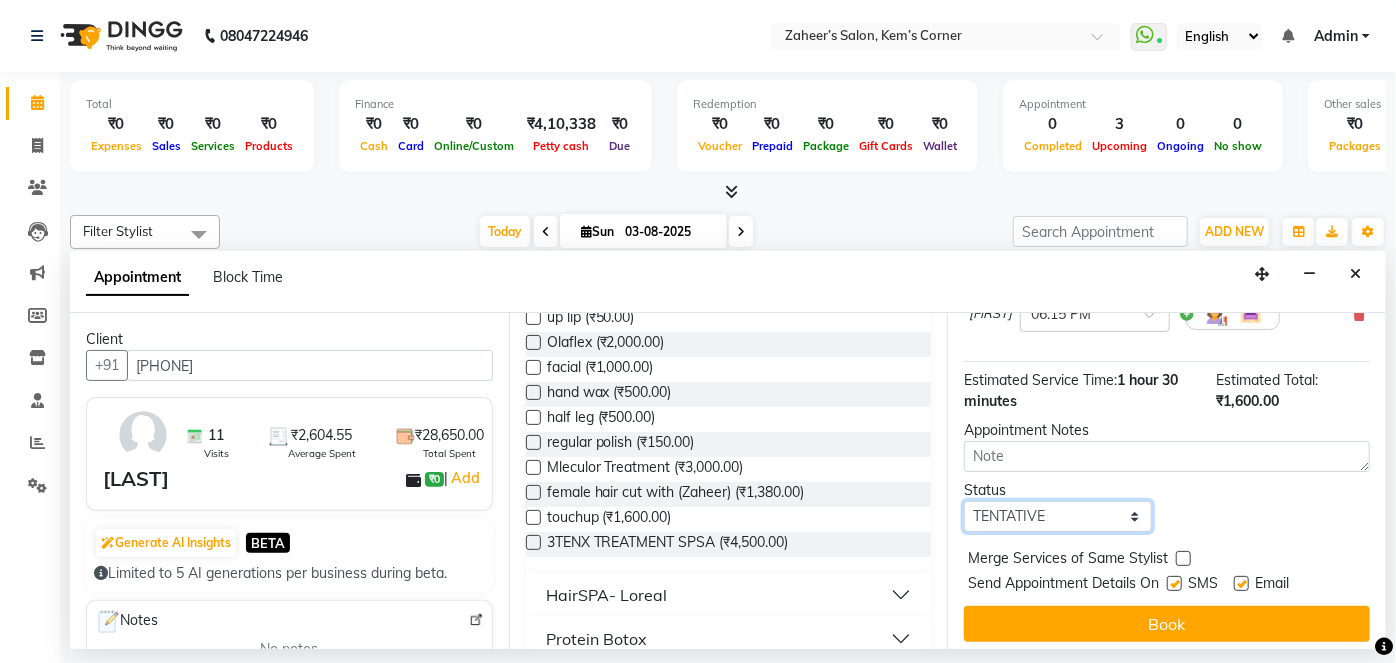 click on "Select TENTATIVE CONFIRM CHECK-IN UPCOMING" at bounding box center (1058, 516) 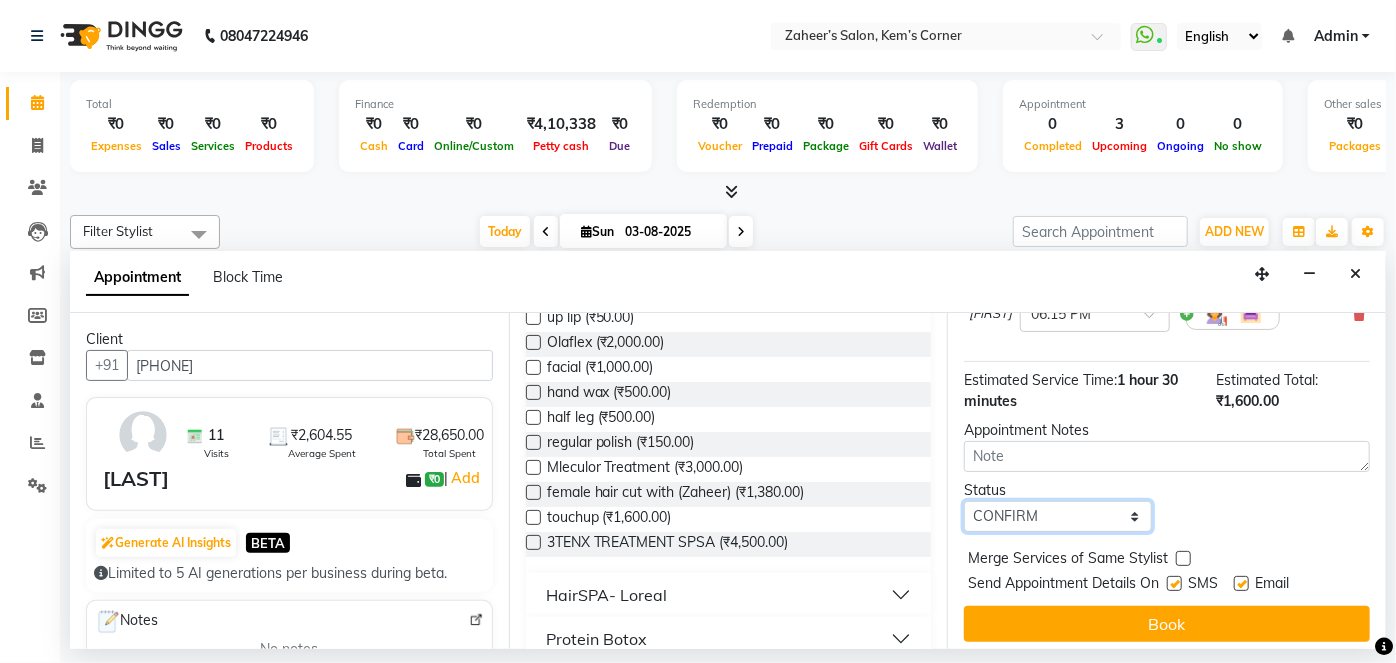 click on "Select TENTATIVE CONFIRM CHECK-IN UPCOMING" at bounding box center [1058, 516] 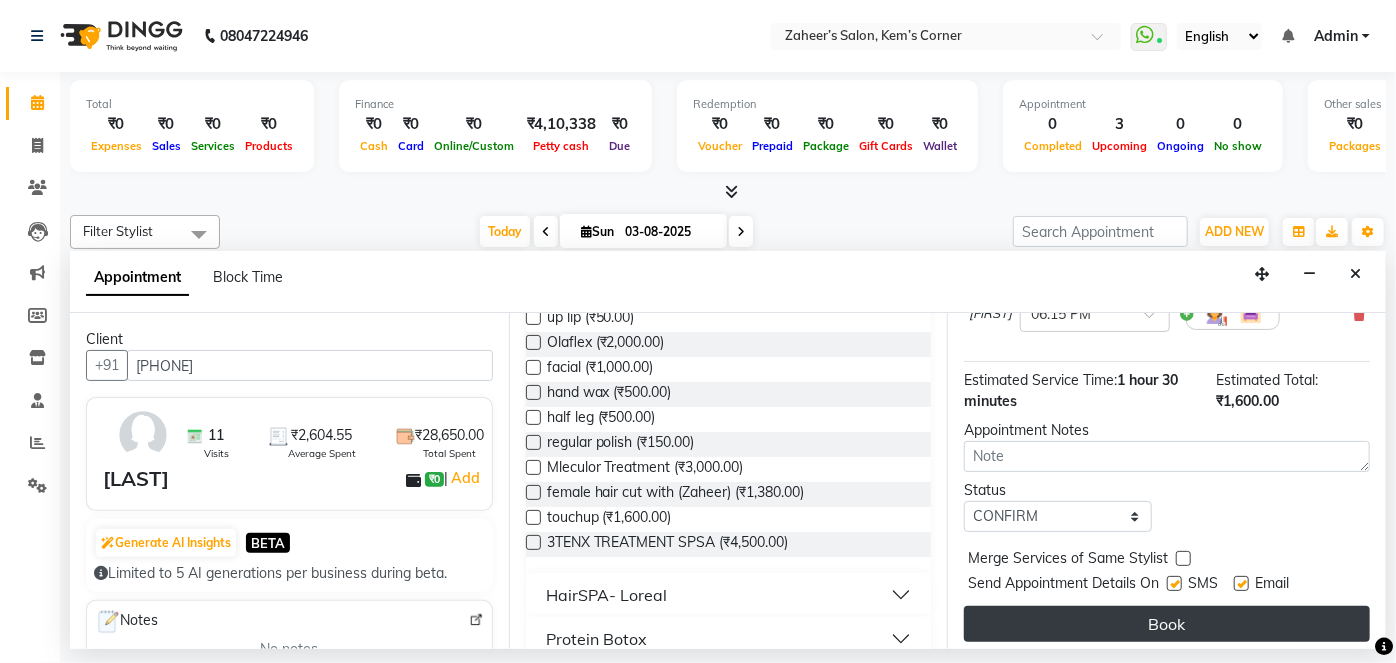 click on "Book" at bounding box center [1167, 624] 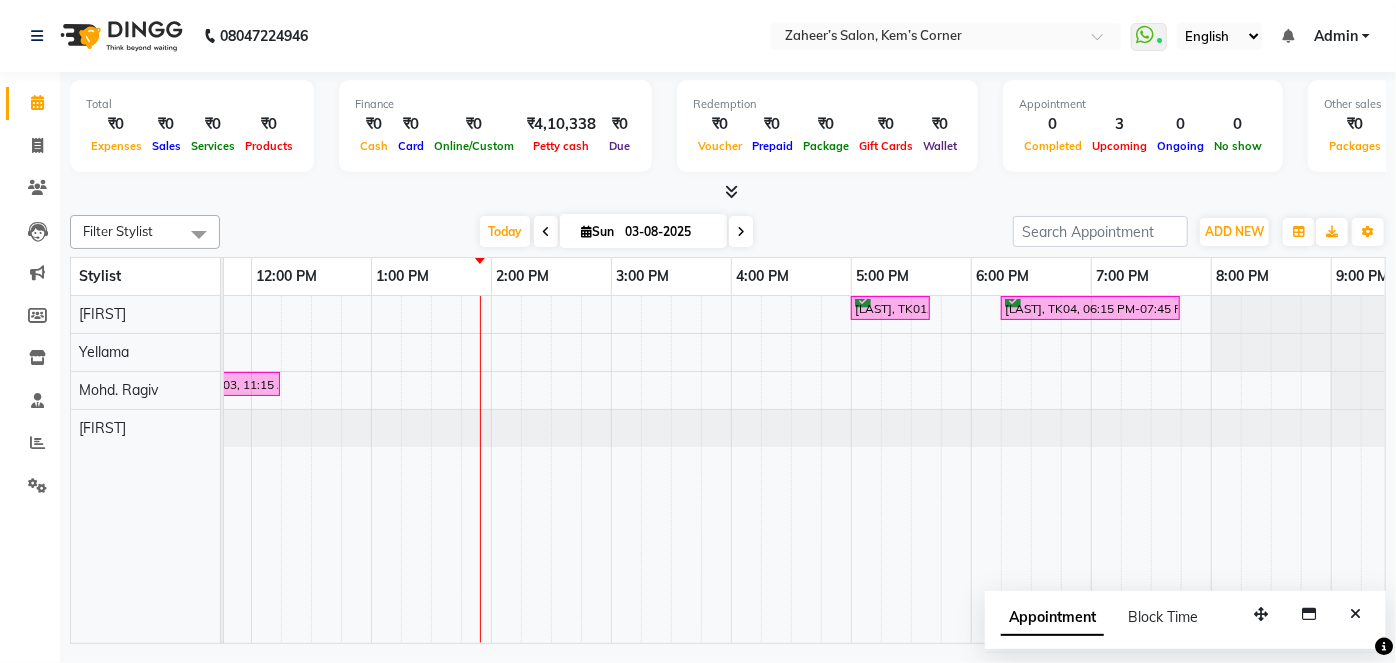 click on "[LAST], TK02, 10:30 AM-11:30 AM, Hairwash with blowdry - Waist Length     [LAST], TK01, 05:00 PM-05:40 PM, Haircut - Male Hair Cut (Zaheer)     [LAST], TK04, 06:15 PM-07:45 PM, touchup     [LAST], TK03, 11:15 AM-12:15 PM, Hairwash - Waist Length" at bounding box center (671, 469) 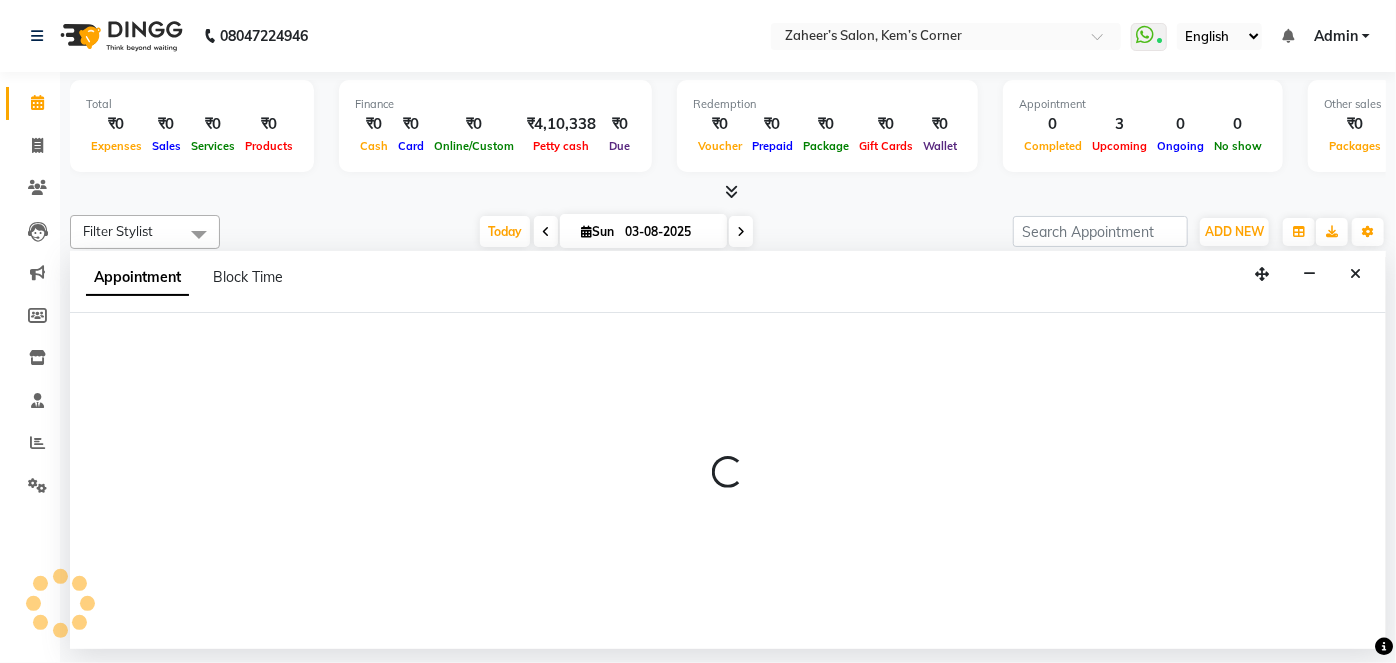 select on "50293" 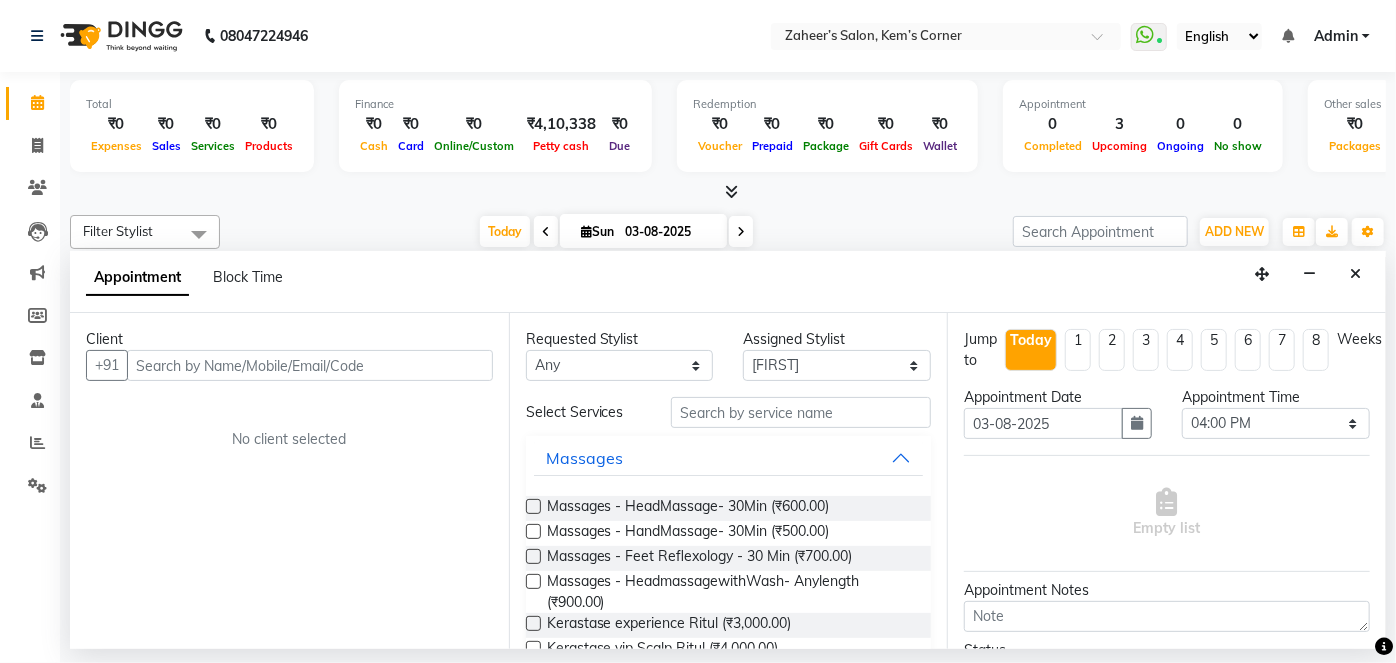 click at bounding box center (310, 365) 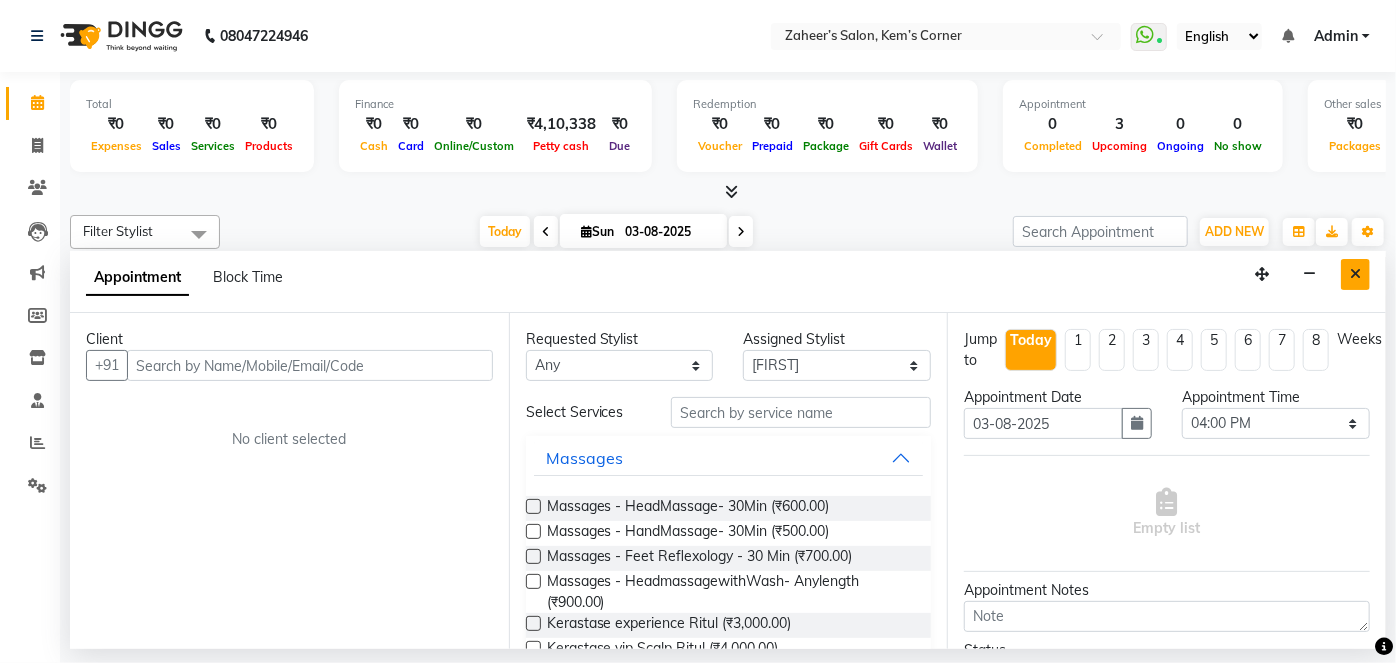 click at bounding box center (1355, 274) 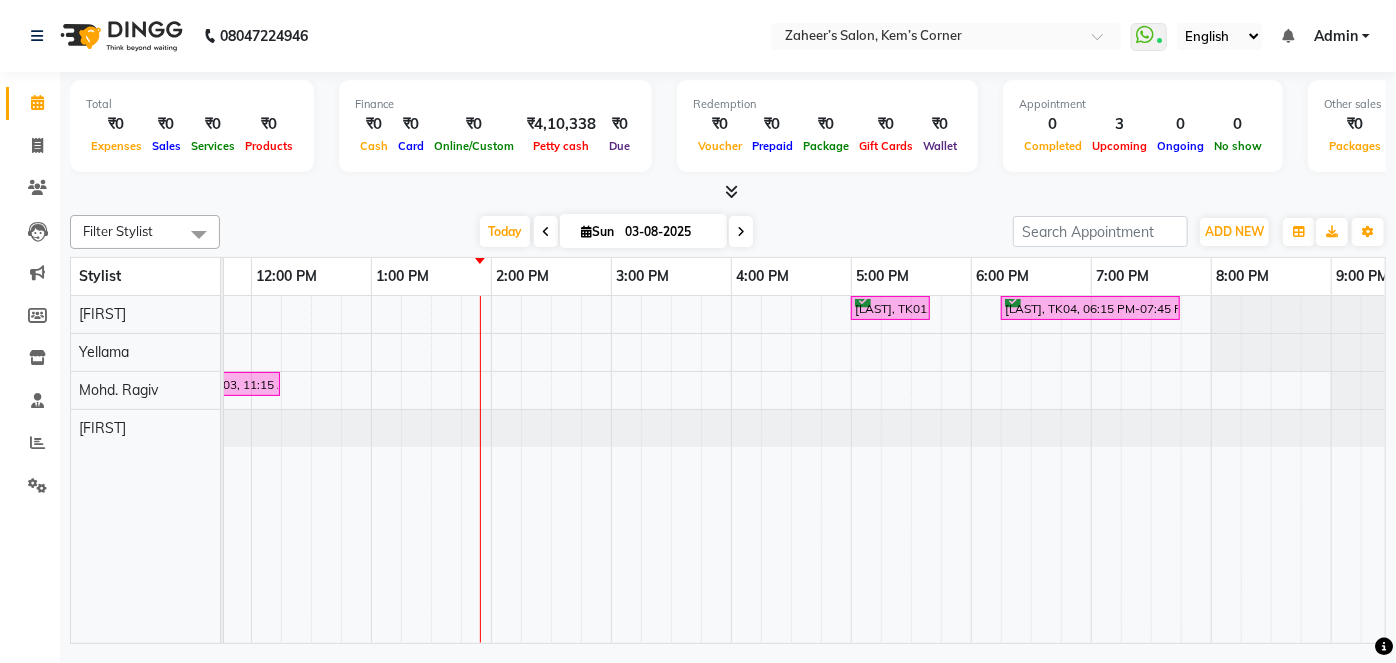 click at bounding box center (741, 231) 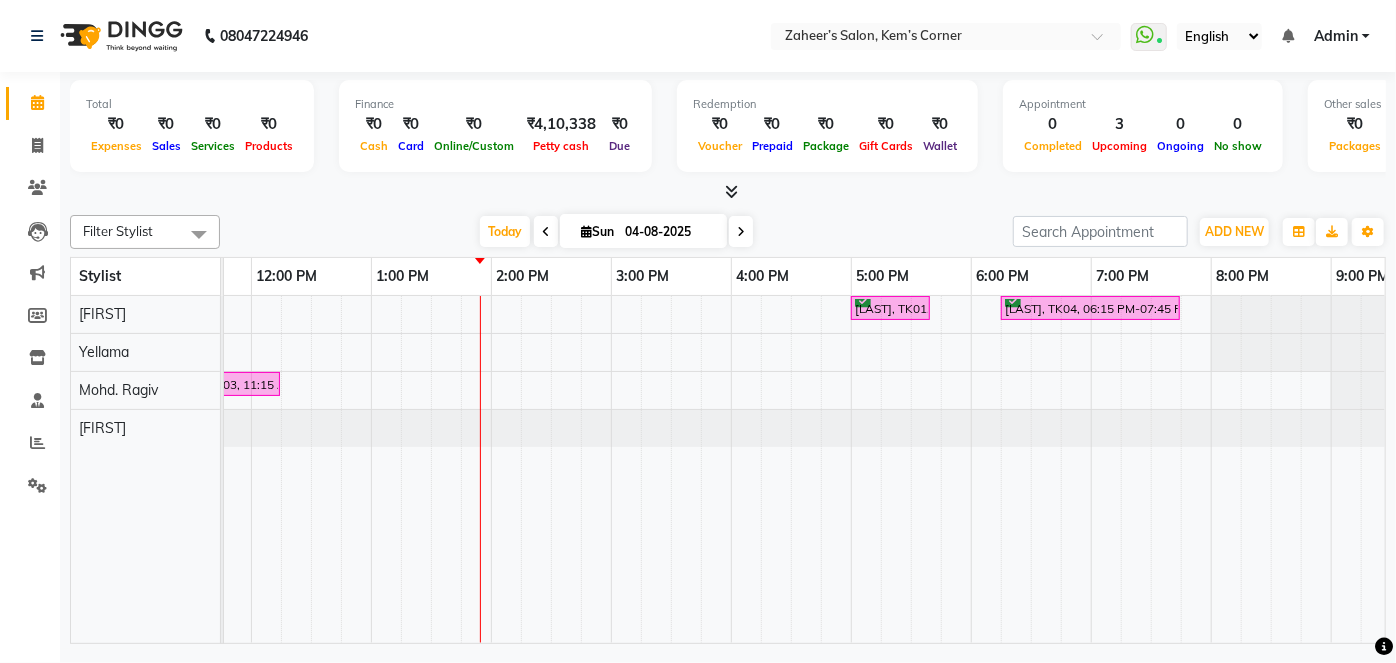 scroll, scrollTop: 0, scrollLeft: 397, axis: horizontal 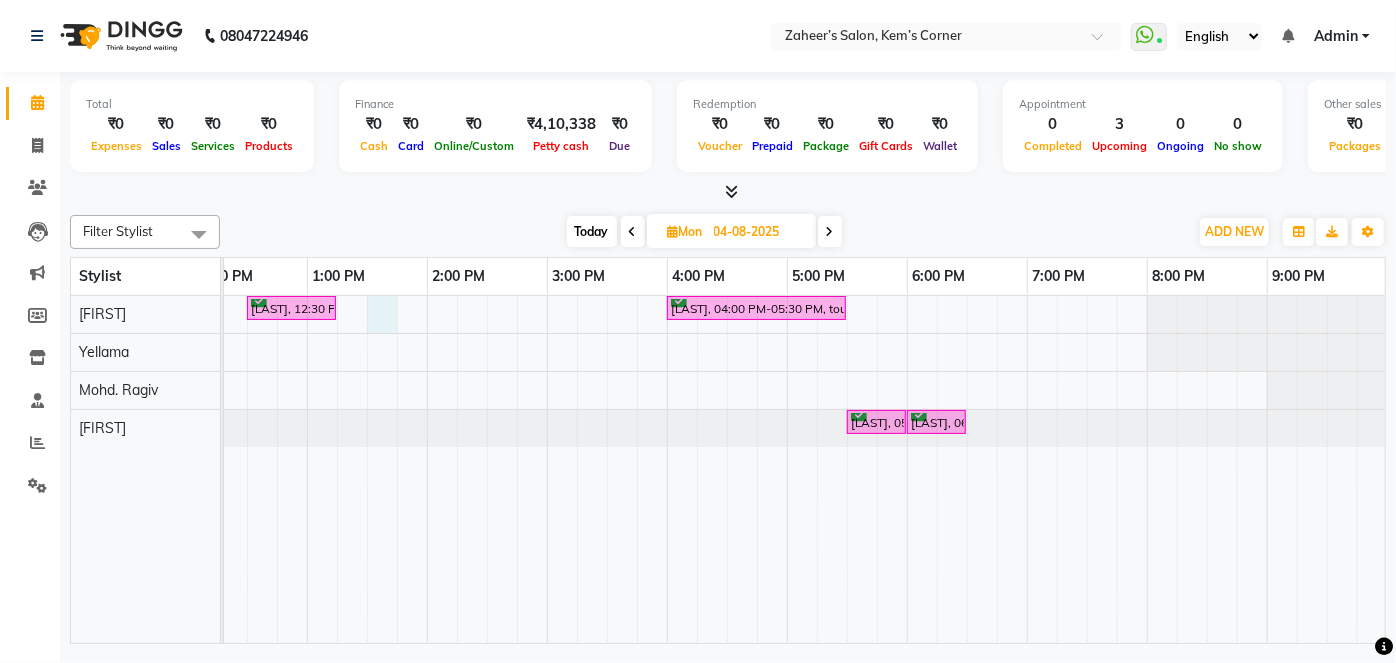 click on "[LAST], 12:30 PM-01:15 PM, female hair cut  with (Zaheer)     [LAST], 04:00 PM-05:30 PM, touchup     [LAST], 05:30 PM-06:00 PM, Manicure - Regular     [LAST], 06:00 PM-06:30 PM, Pedicure - Regular" at bounding box center (607, 469) 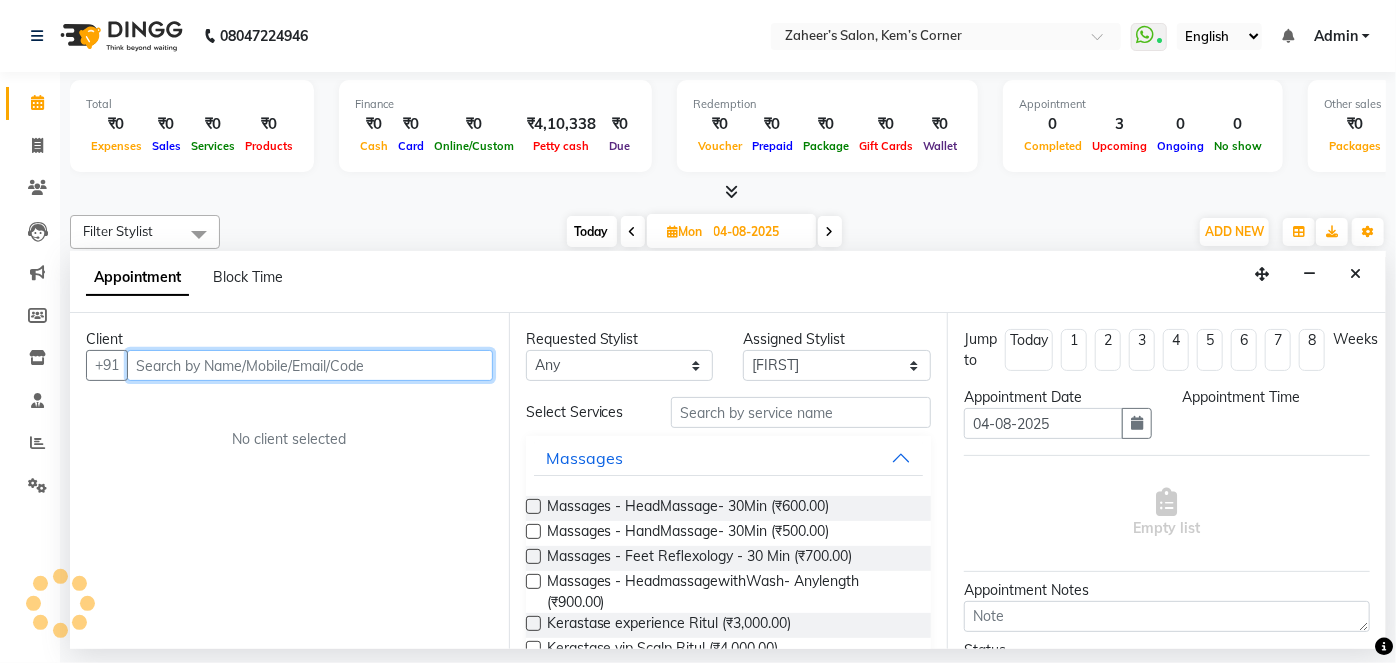 select on "810" 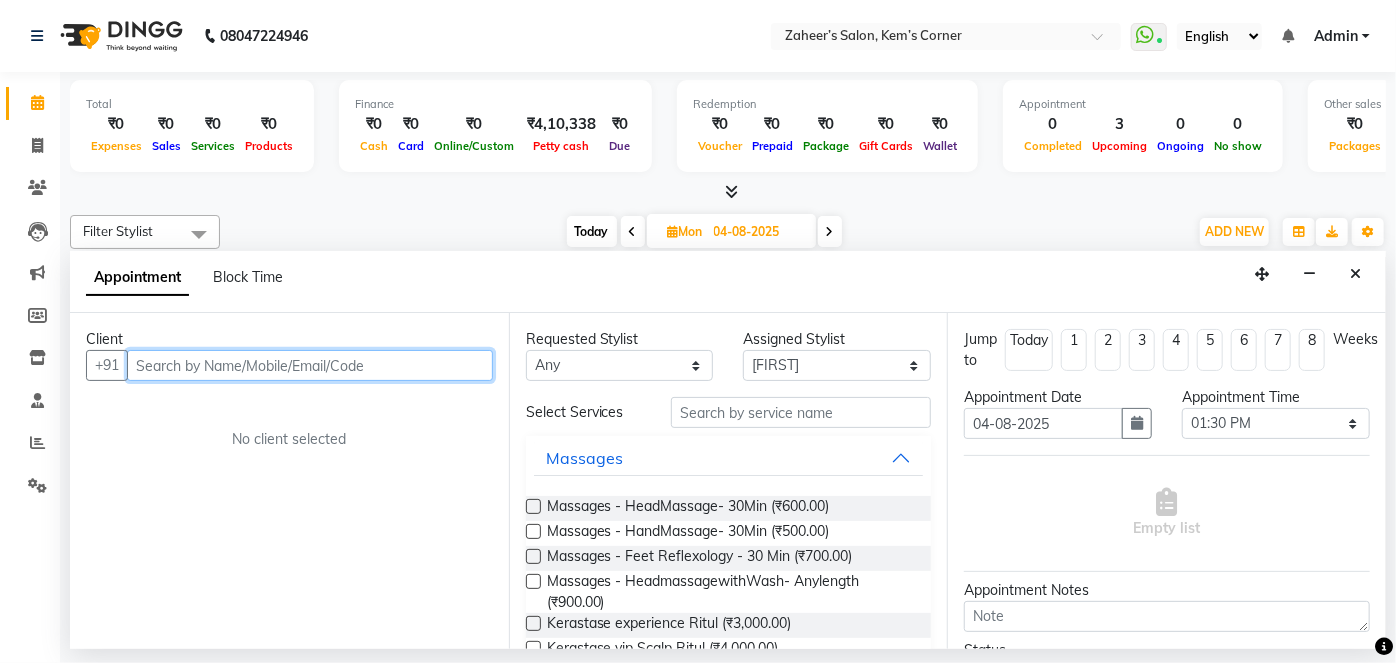 click at bounding box center (310, 365) 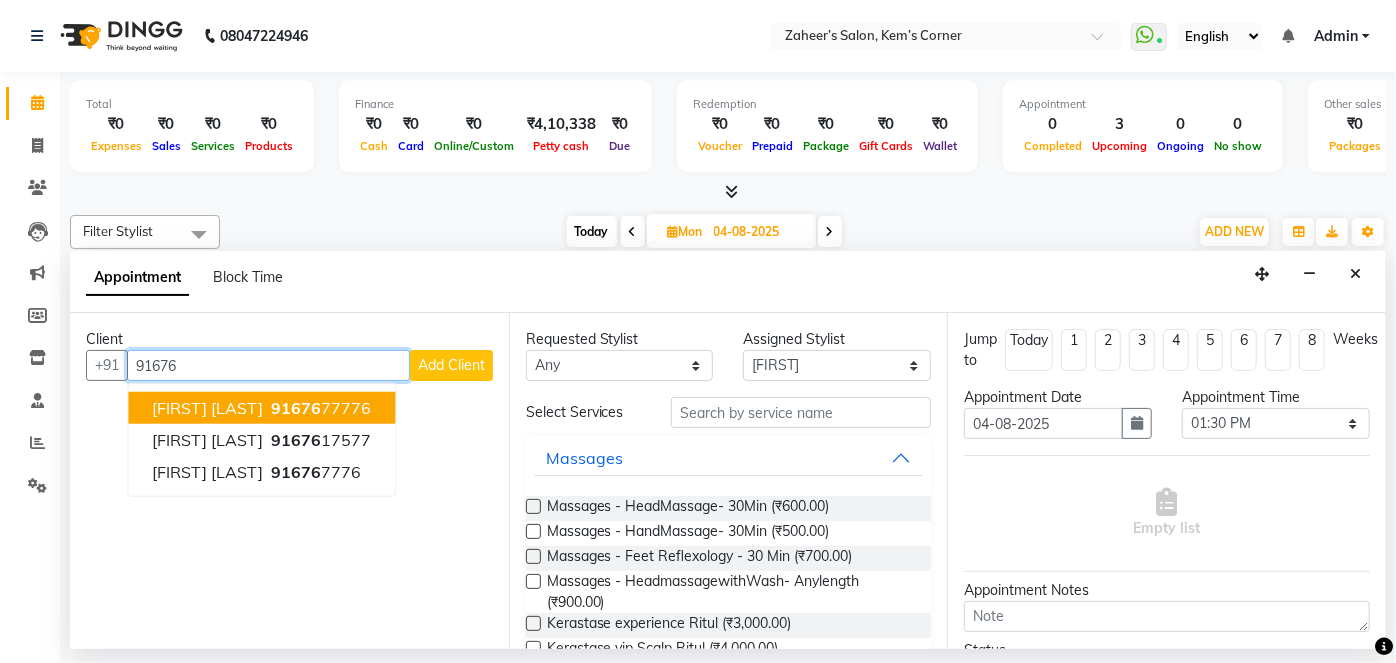click on "[PHONE]" at bounding box center [319, 408] 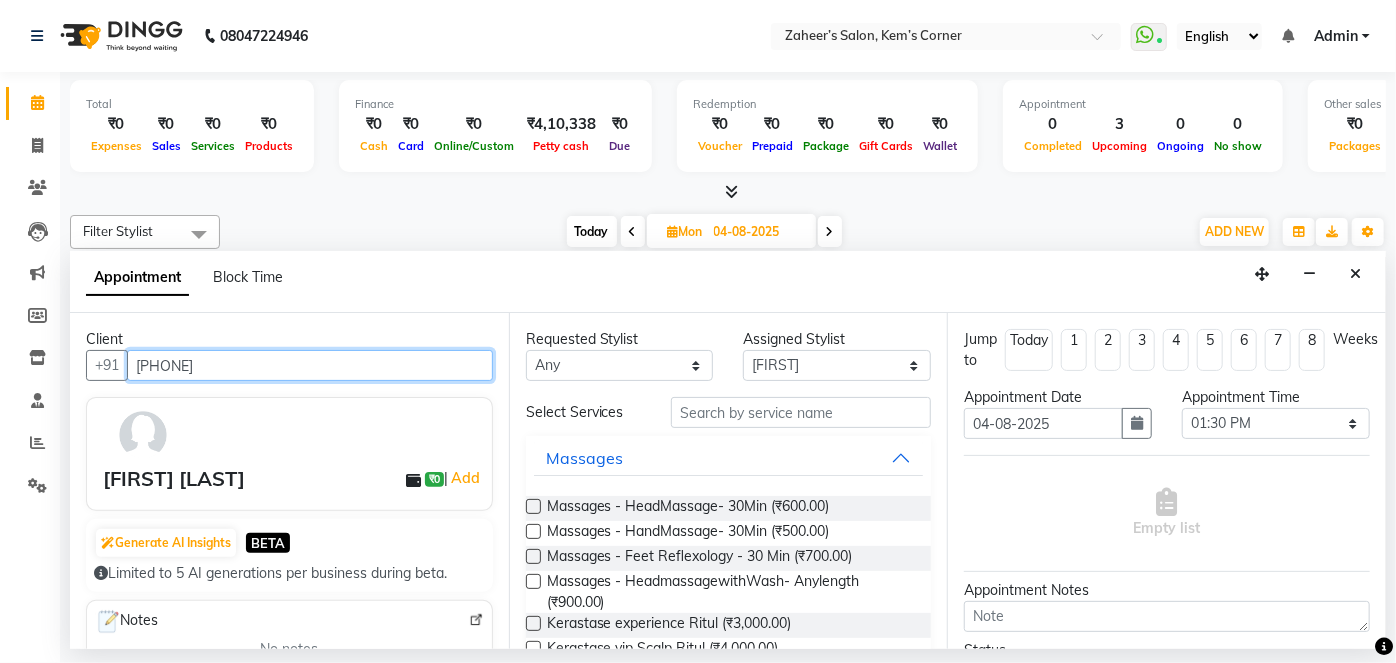 type on "[PHONE]" 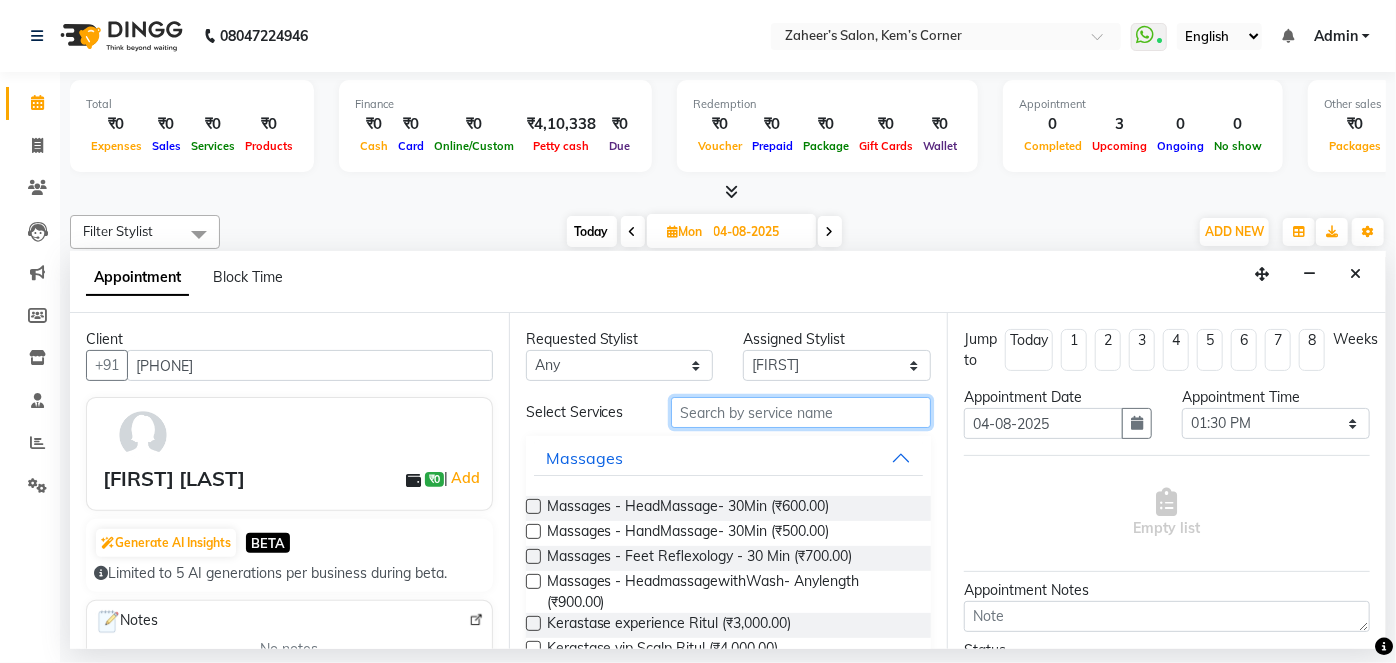 click at bounding box center [801, 412] 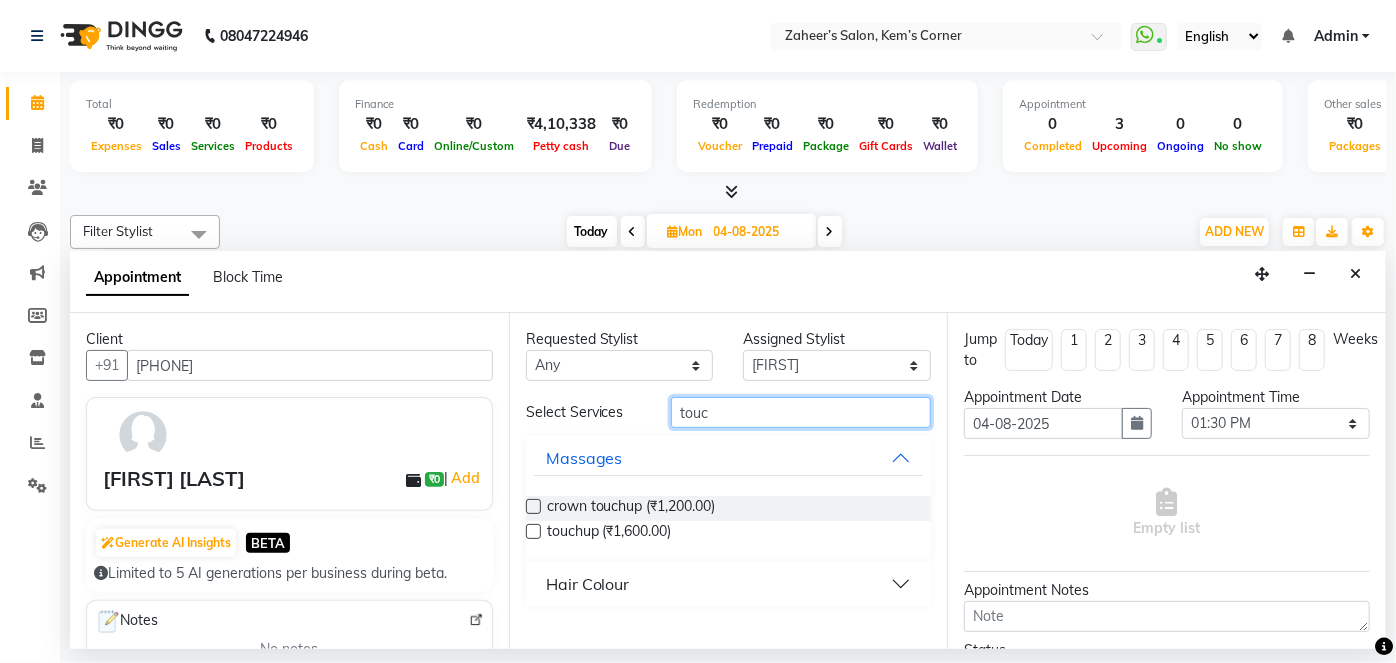 type on "touc" 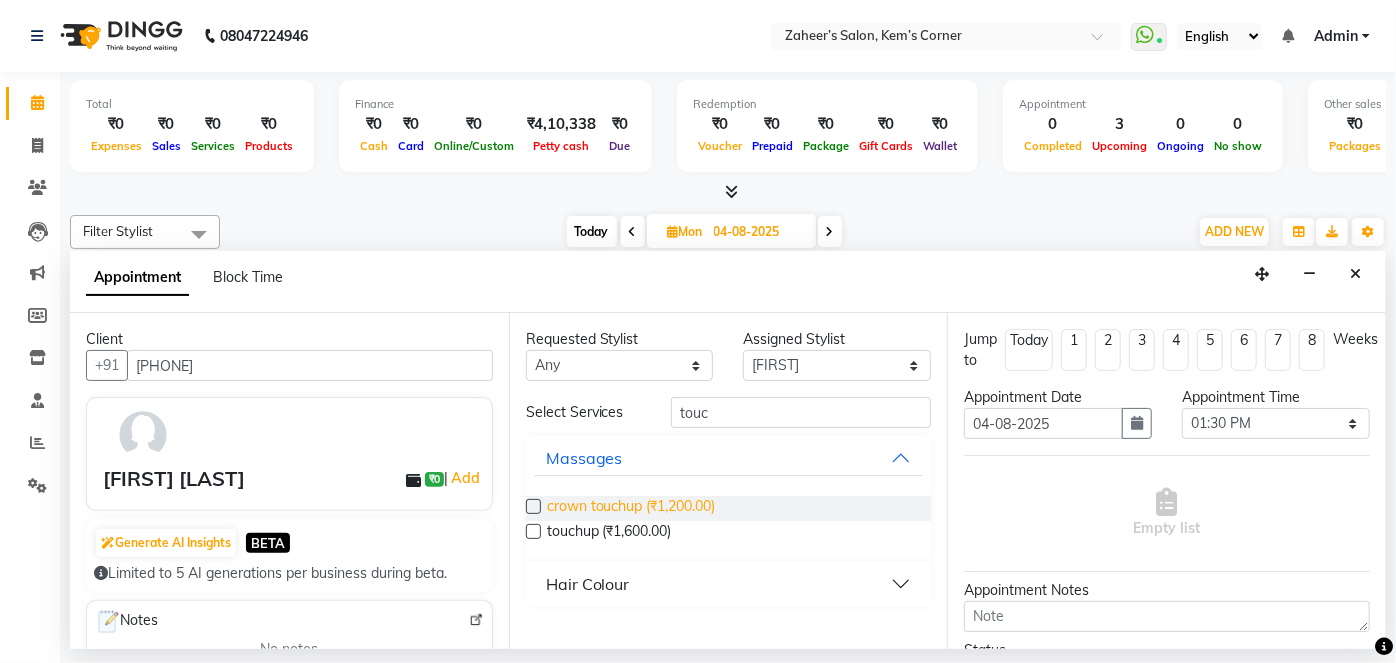 drag, startPoint x: 703, startPoint y: 520, endPoint x: 696, endPoint y: 511, distance: 11.401754 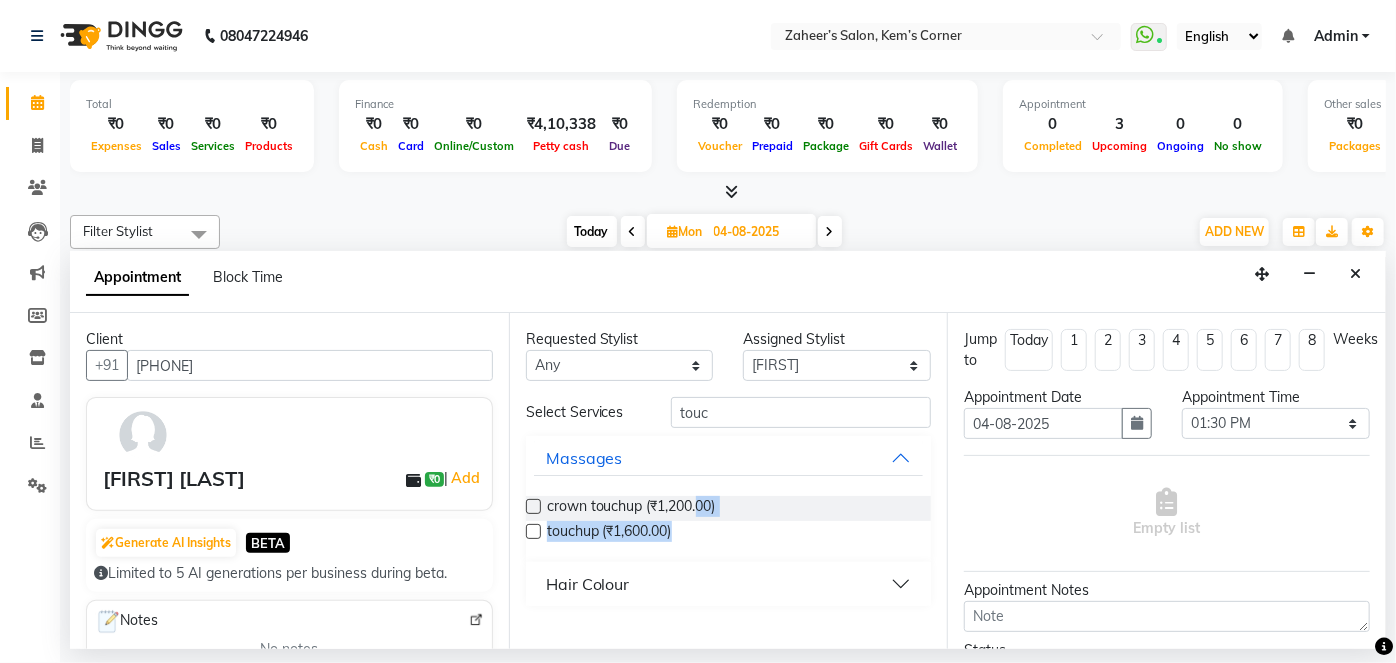 click on "touchup (₹1,600.00)" at bounding box center (729, 533) 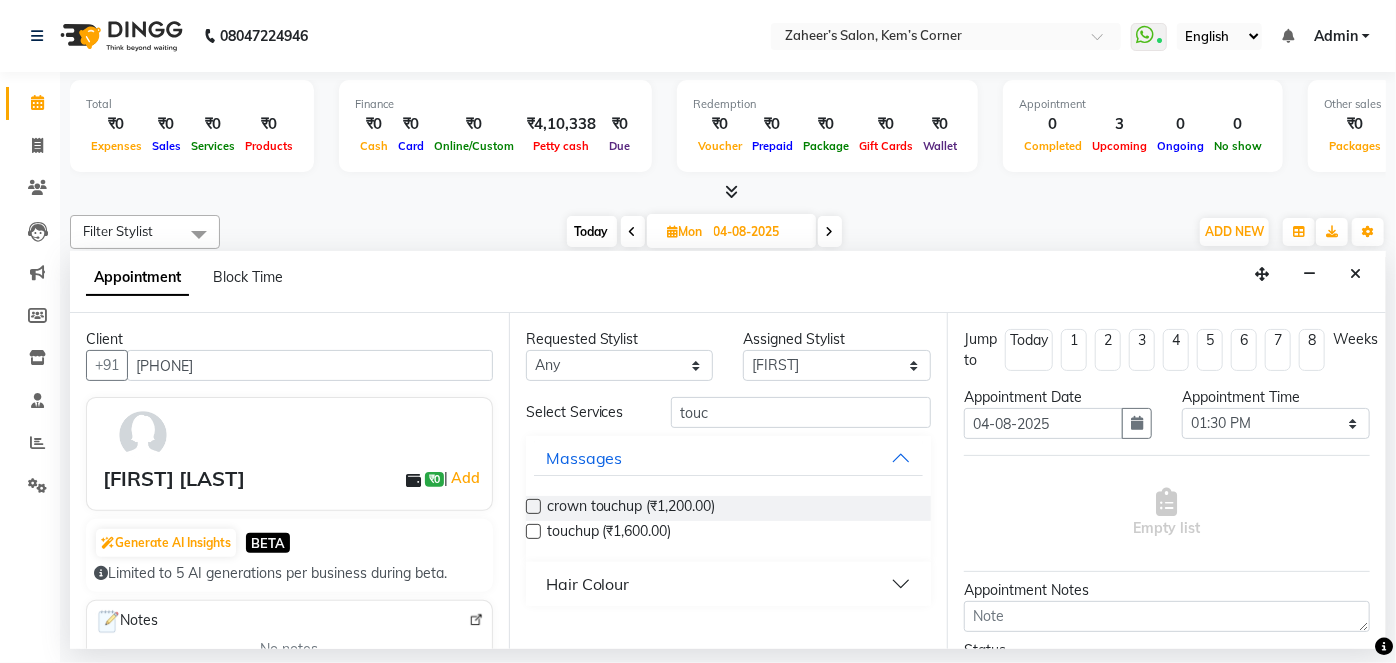 click on "touchup (₹1,600.00)" at bounding box center (729, 533) 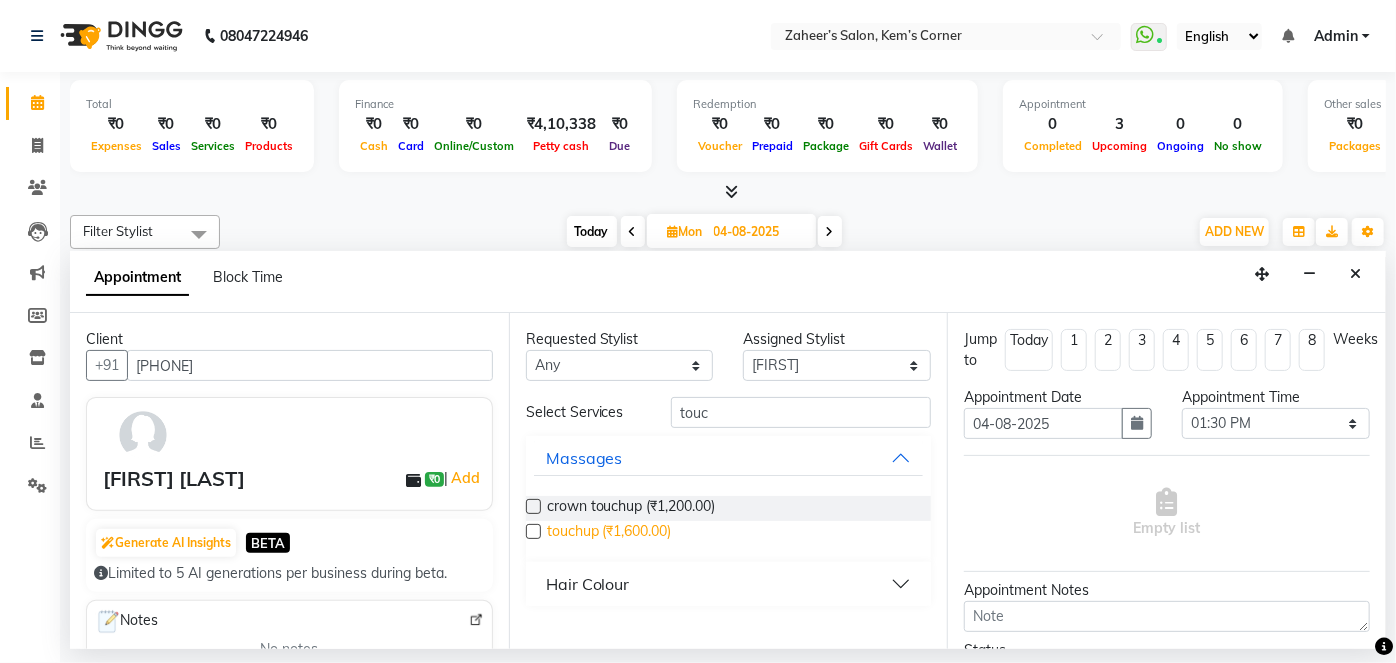 click on "touchup (₹1,600.00)" at bounding box center [609, 533] 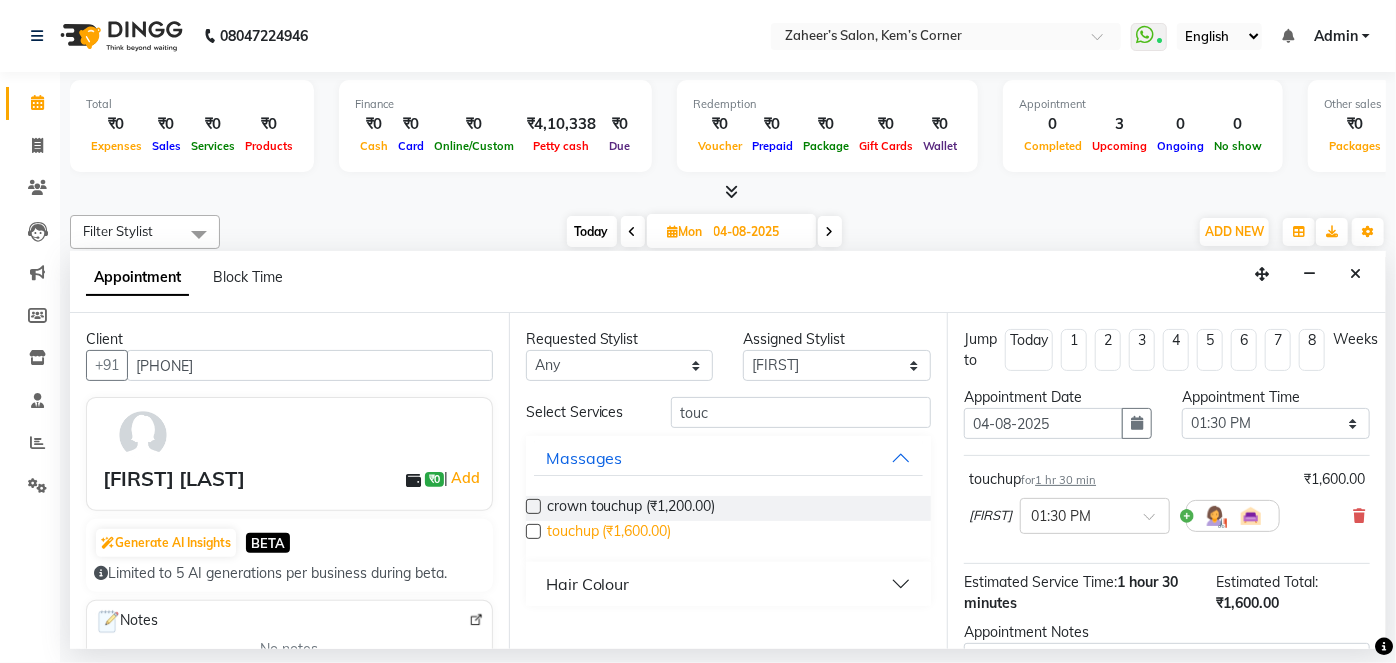 click on "touchup (₹1,600.00)" at bounding box center [609, 533] 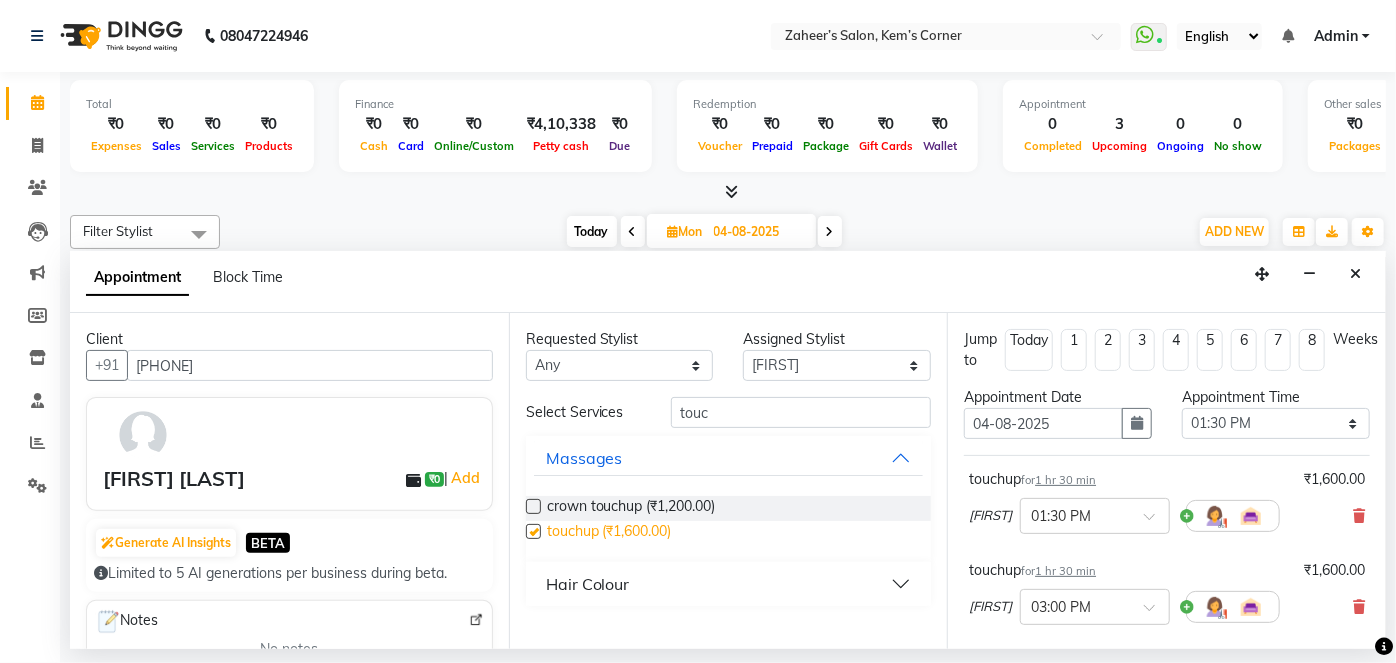 checkbox on "false" 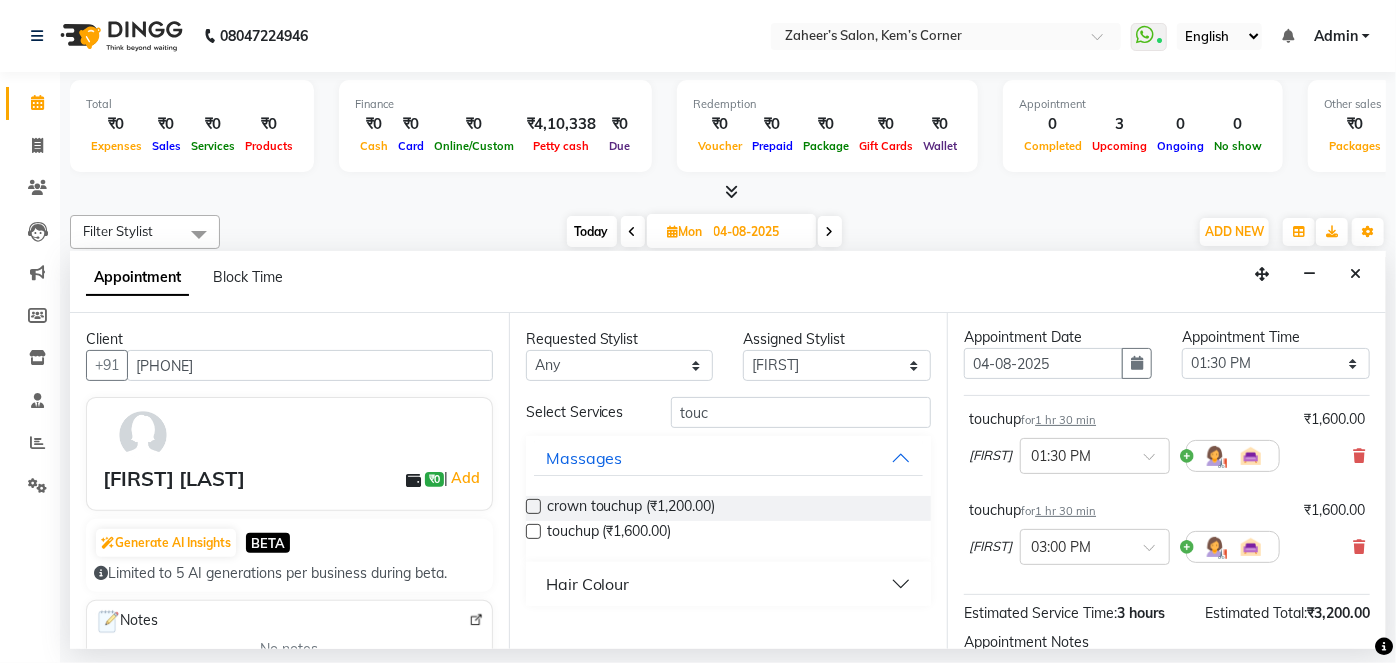 scroll, scrollTop: 90, scrollLeft: 0, axis: vertical 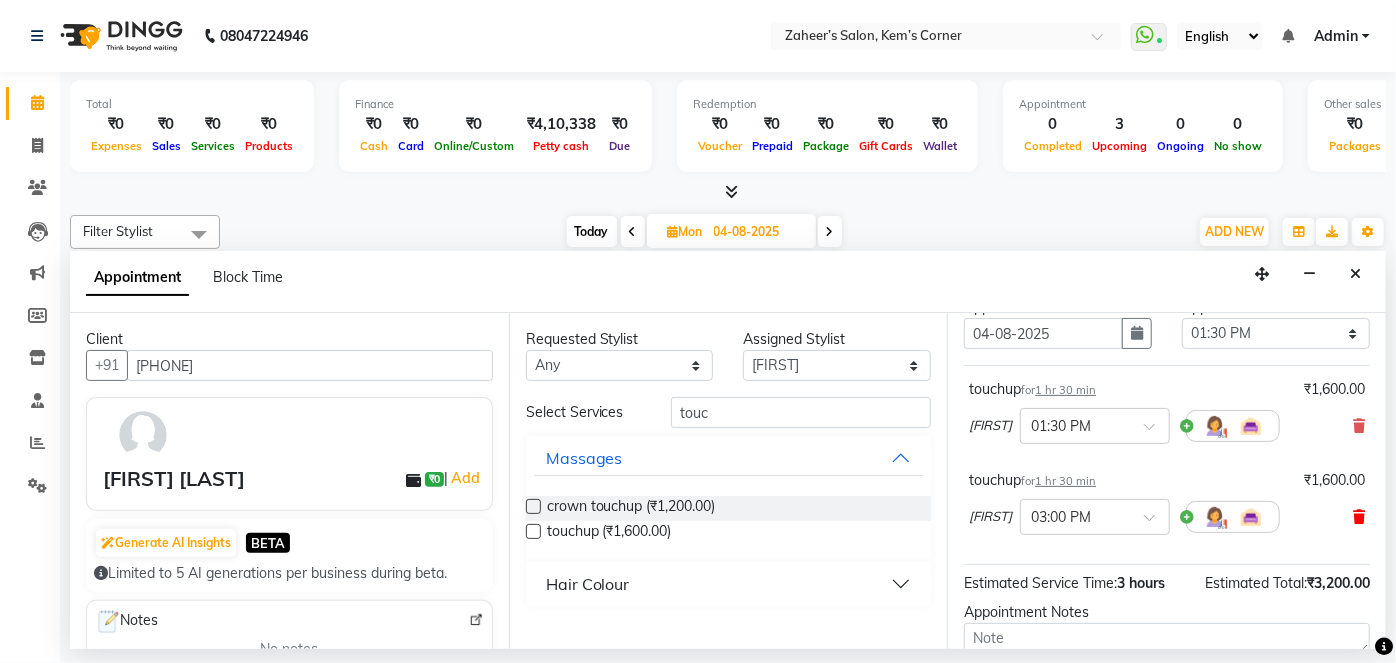 click at bounding box center [1359, 517] 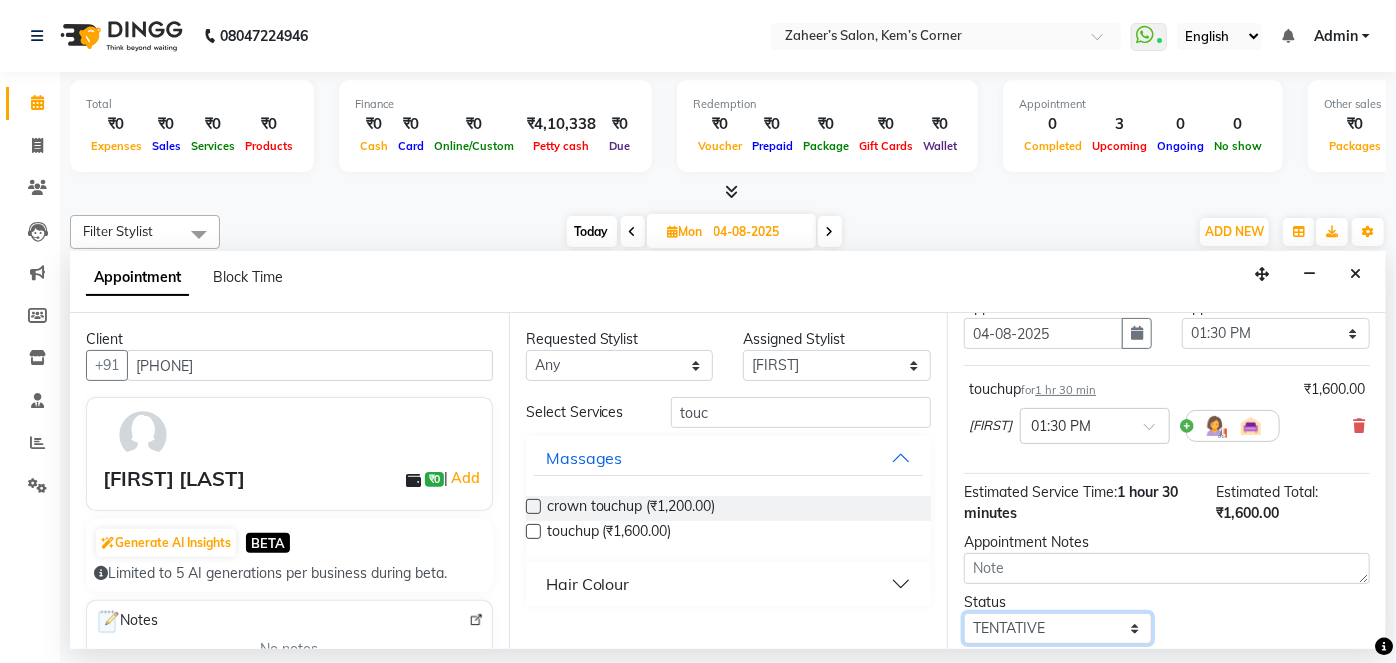 click on "Select TENTATIVE CONFIRM UPCOMING" at bounding box center [1058, 628] 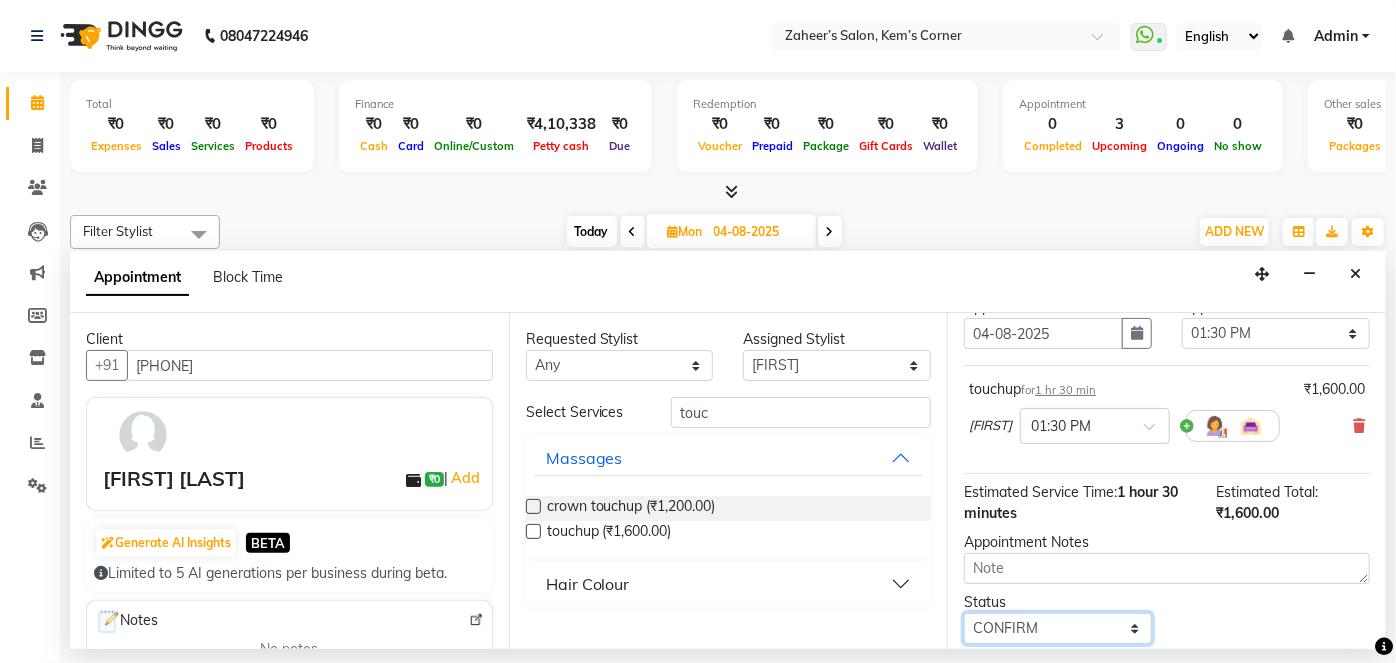 click on "Select TENTATIVE CONFIRM UPCOMING" at bounding box center (1058, 628) 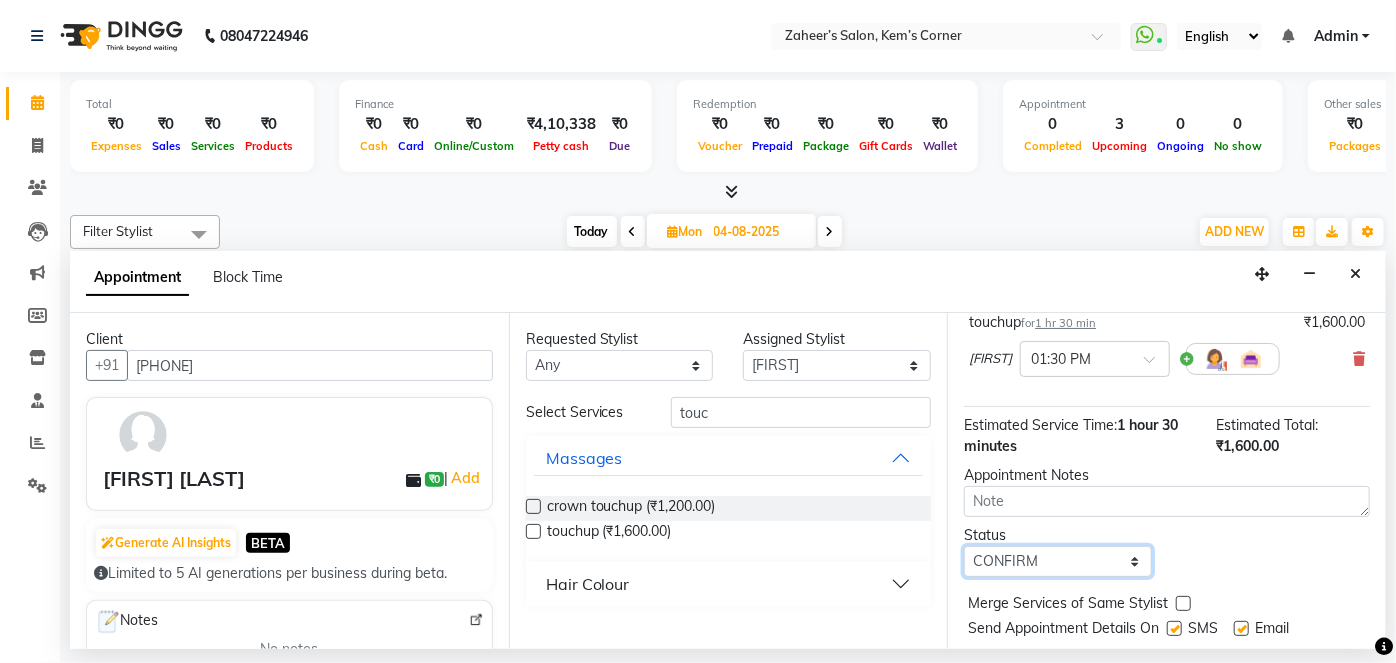 scroll, scrollTop: 210, scrollLeft: 0, axis: vertical 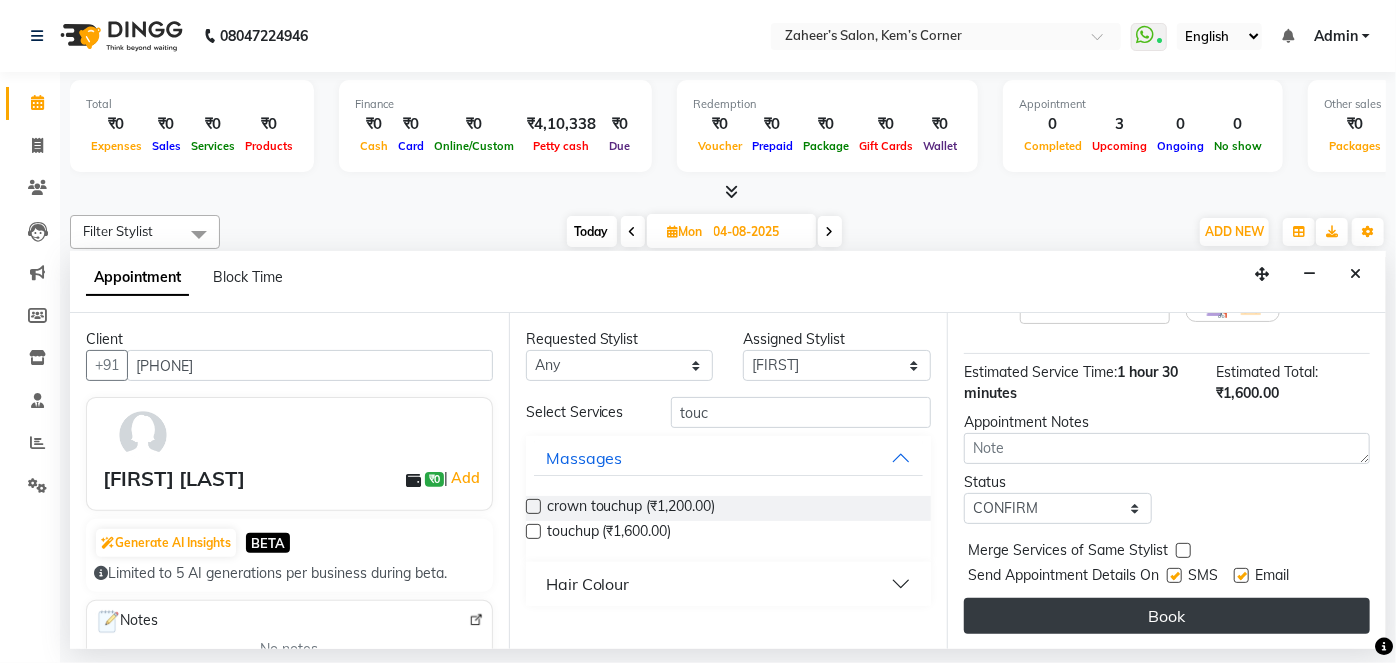 click on "Book" at bounding box center (1167, 616) 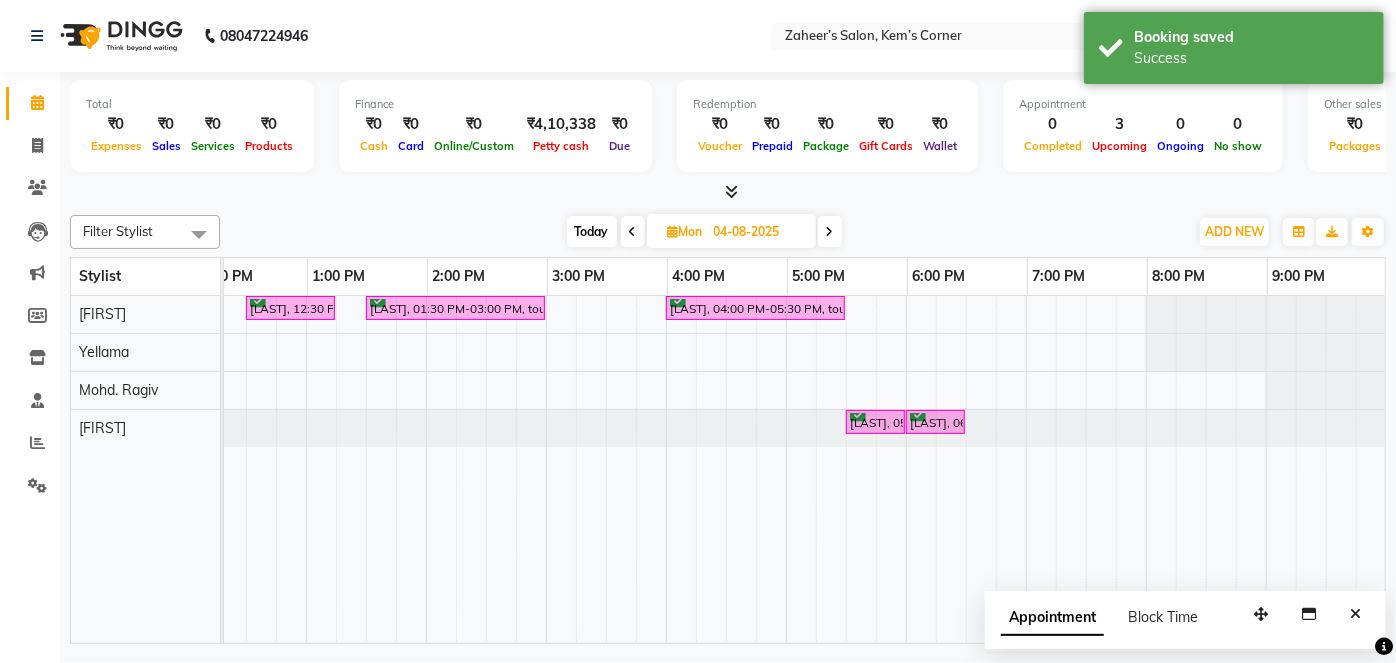 scroll, scrollTop: 0, scrollLeft: 381, axis: horizontal 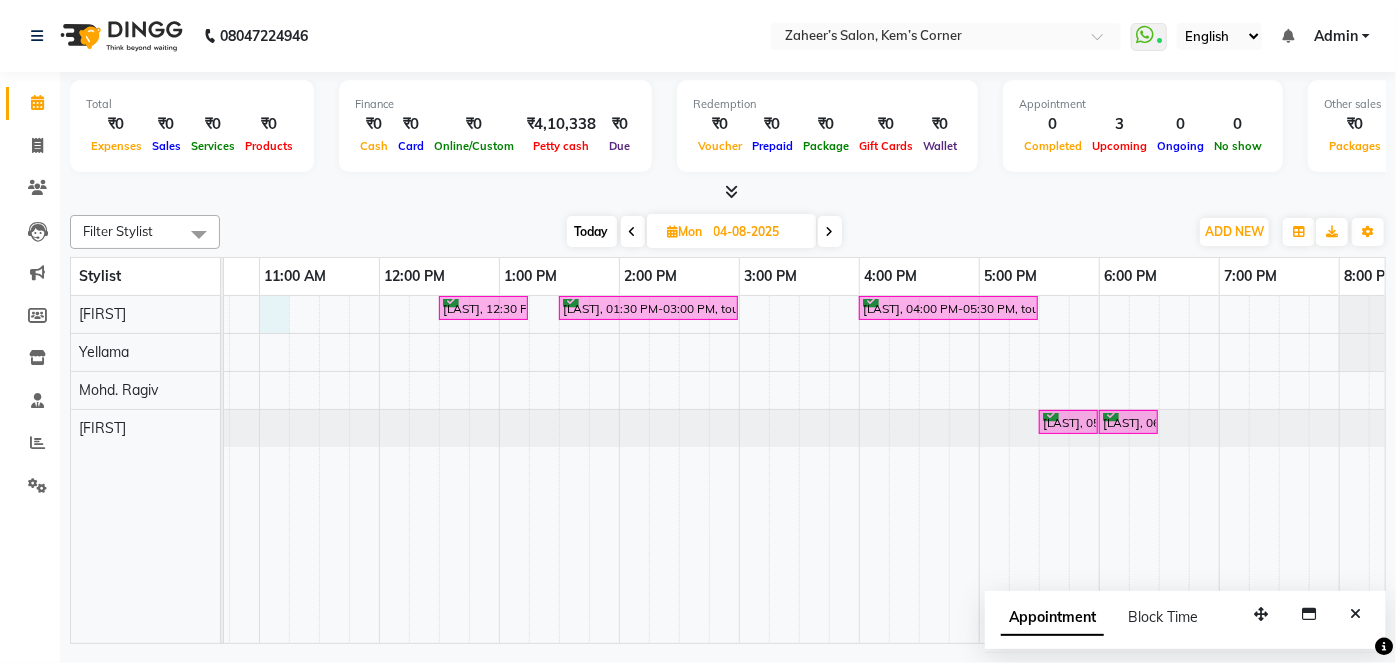 click on "[LAST], 01:30 PM-03:00 PM, touchup     [LAST], 04:00 PM-05:30 PM, touchup     [LAST], 05:30 PM-06:00 PM, Manicure - Regular     [LAST], 06:00 PM-06:30 PM, Pedicure - Regular" at bounding box center [799, 469] 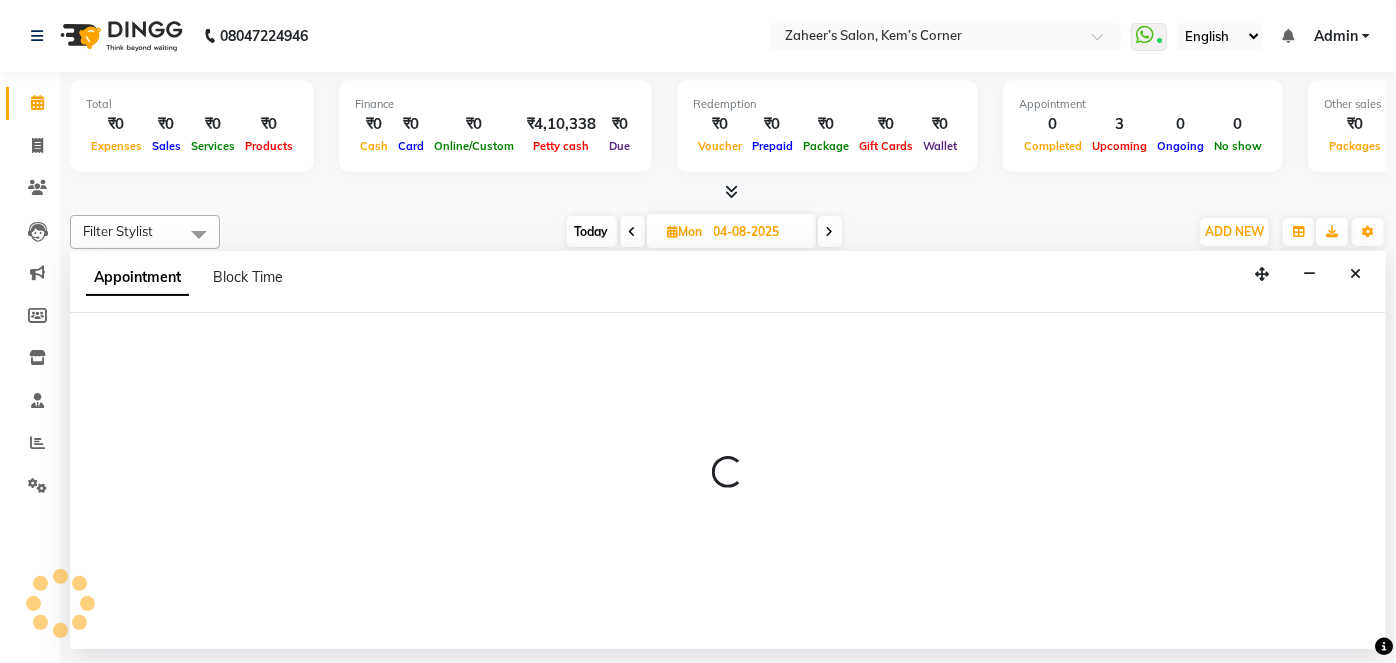 select on "50293" 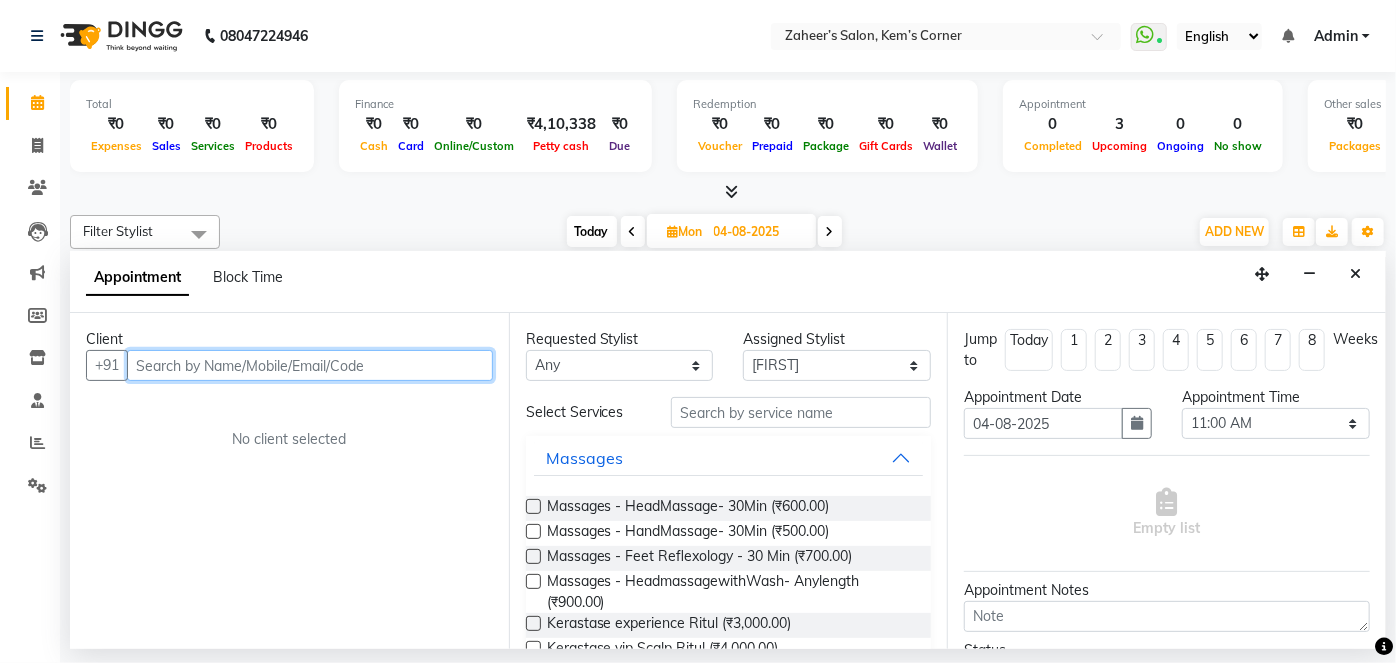 click at bounding box center (310, 365) 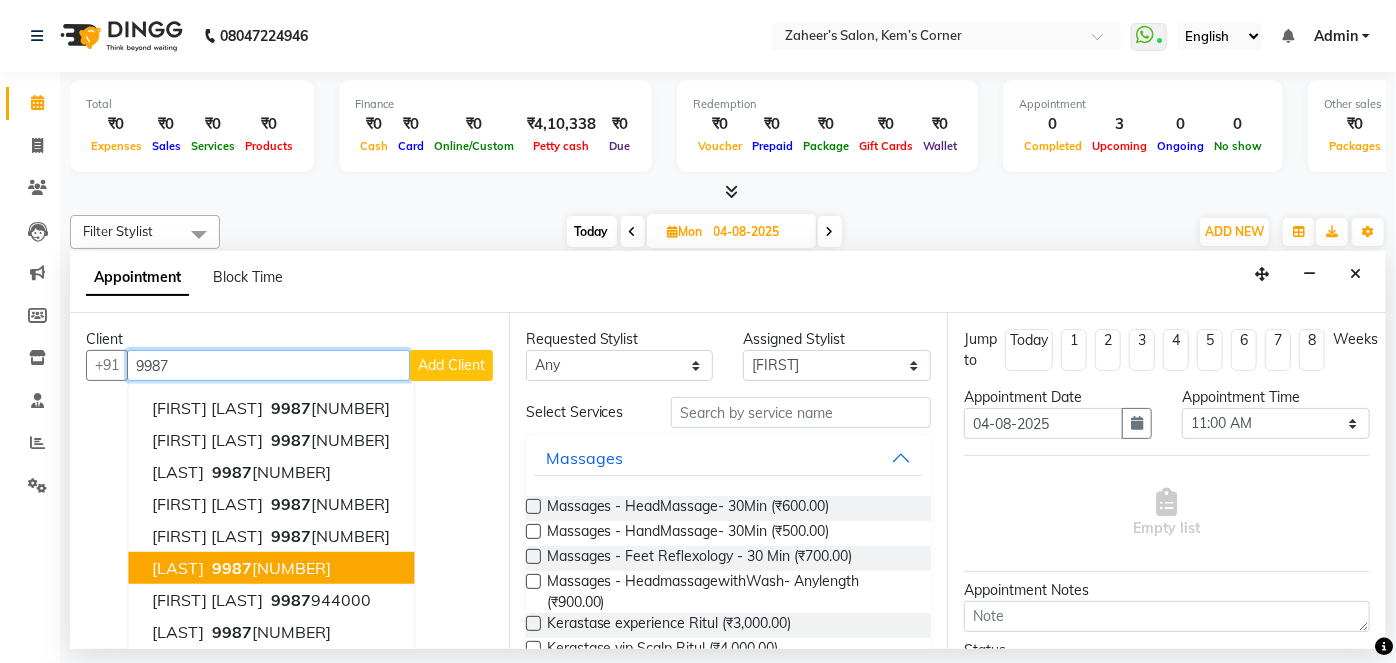 click on "[PHONE]" at bounding box center (269, 568) 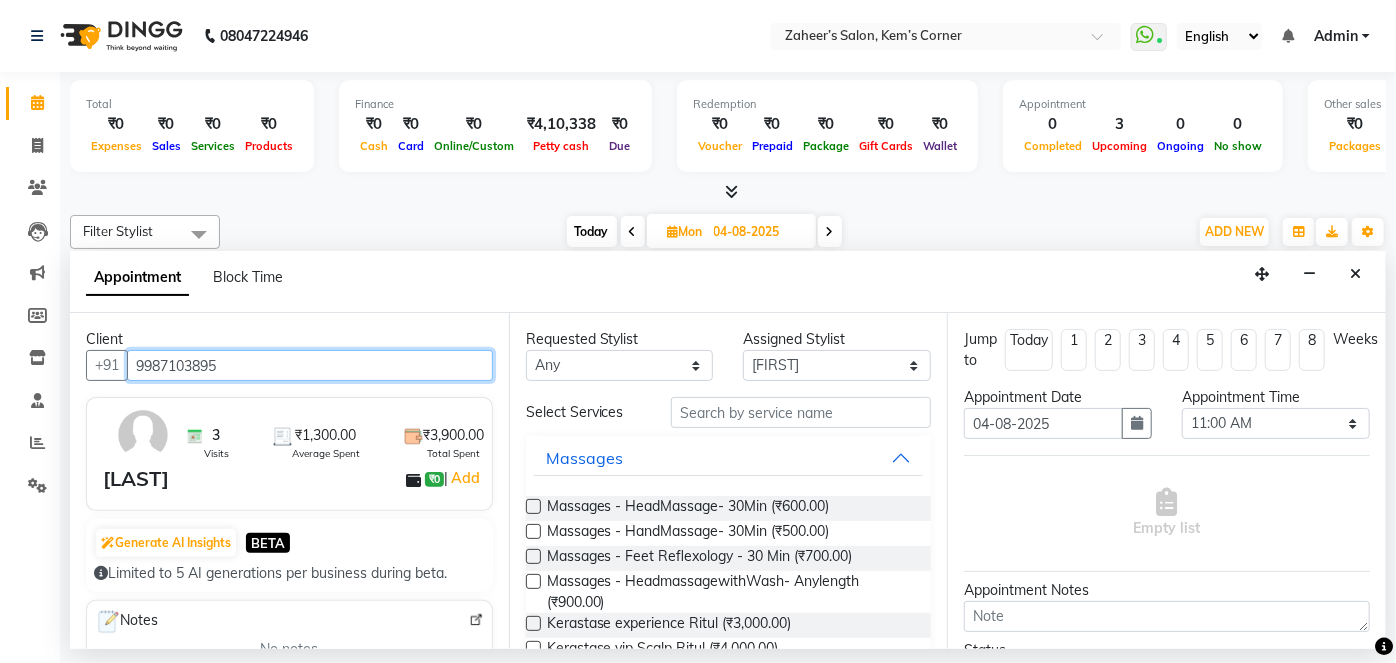 type on "9987103895" 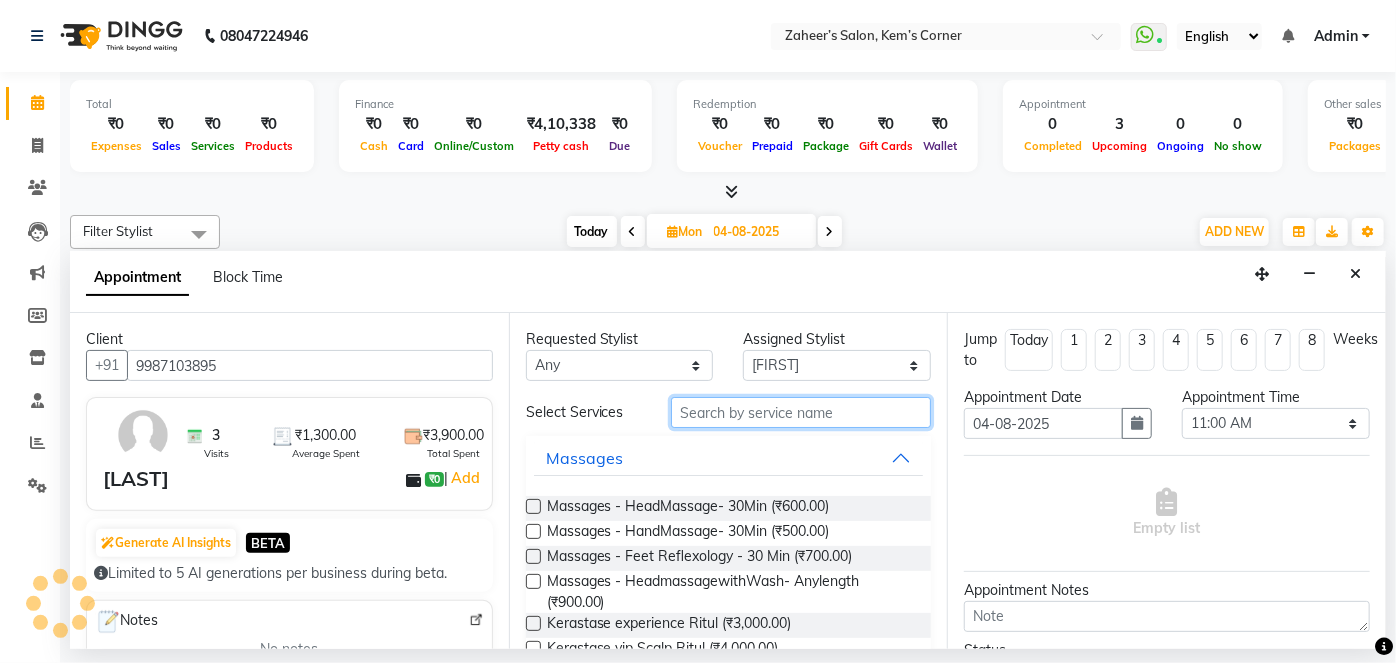 drag, startPoint x: 729, startPoint y: 416, endPoint x: 728, endPoint y: 405, distance: 11.045361 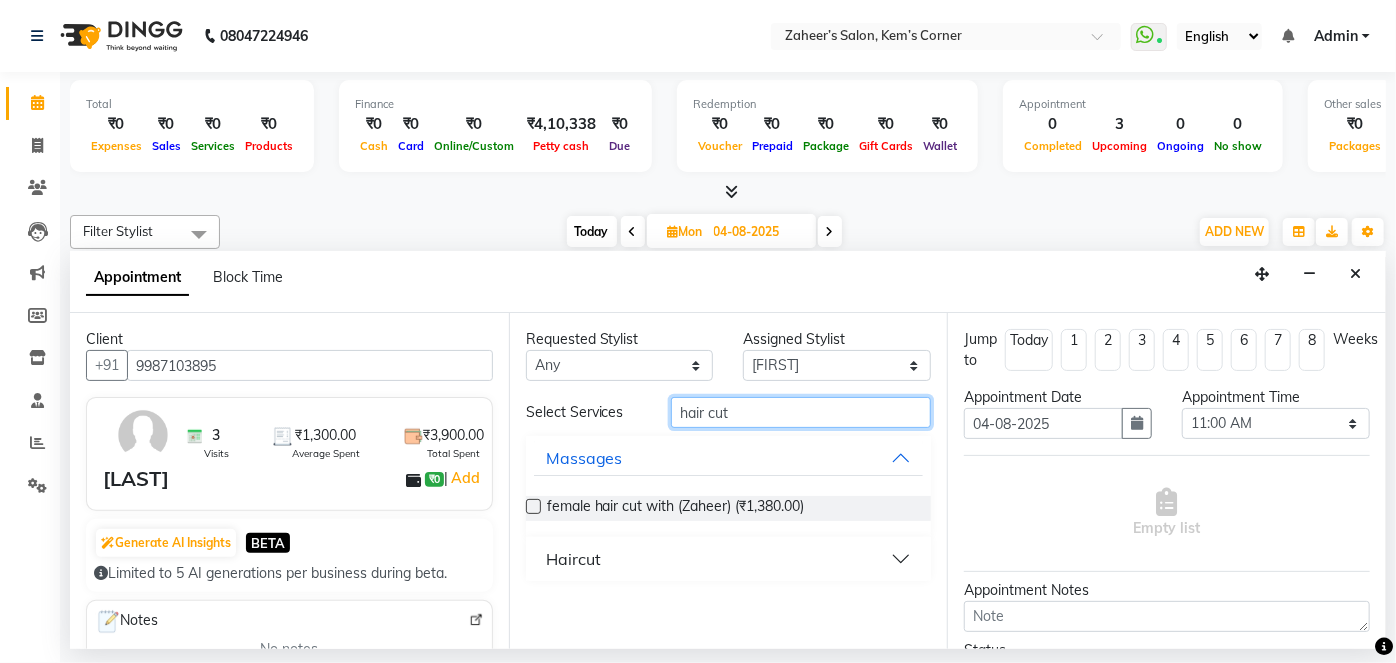 type on "hair cut" 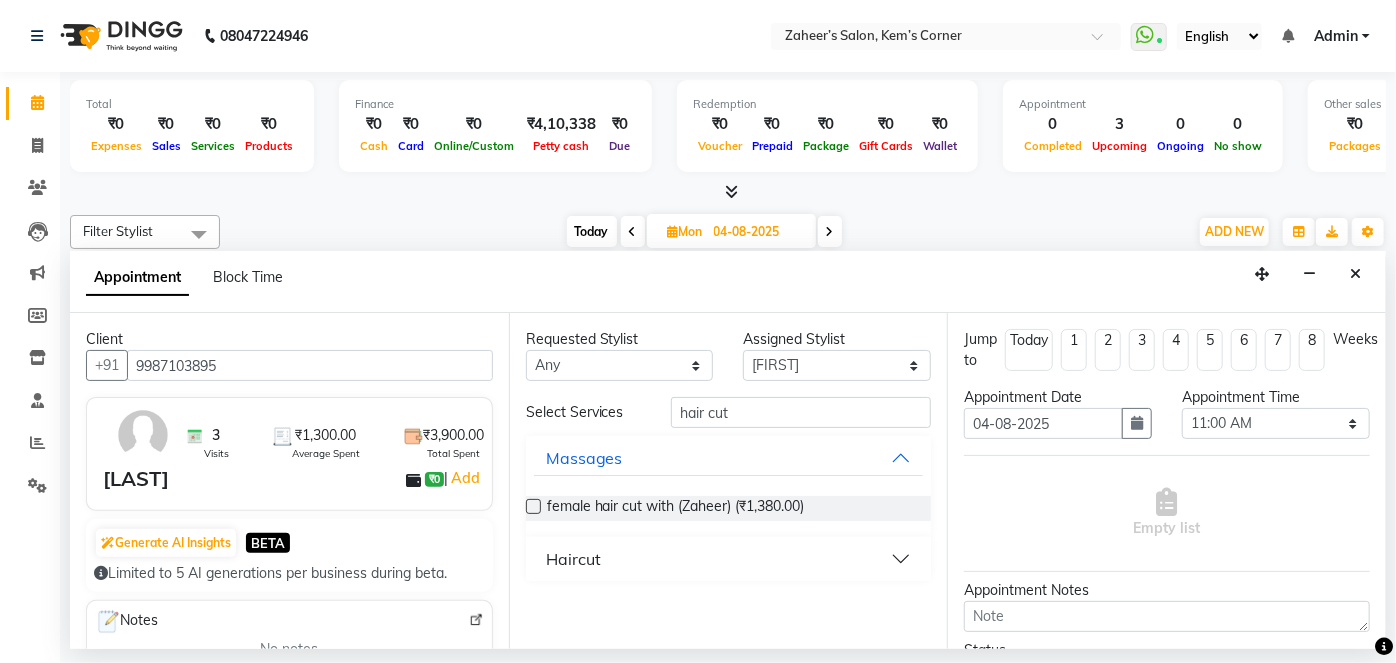 click on "Haircut" at bounding box center (729, 559) 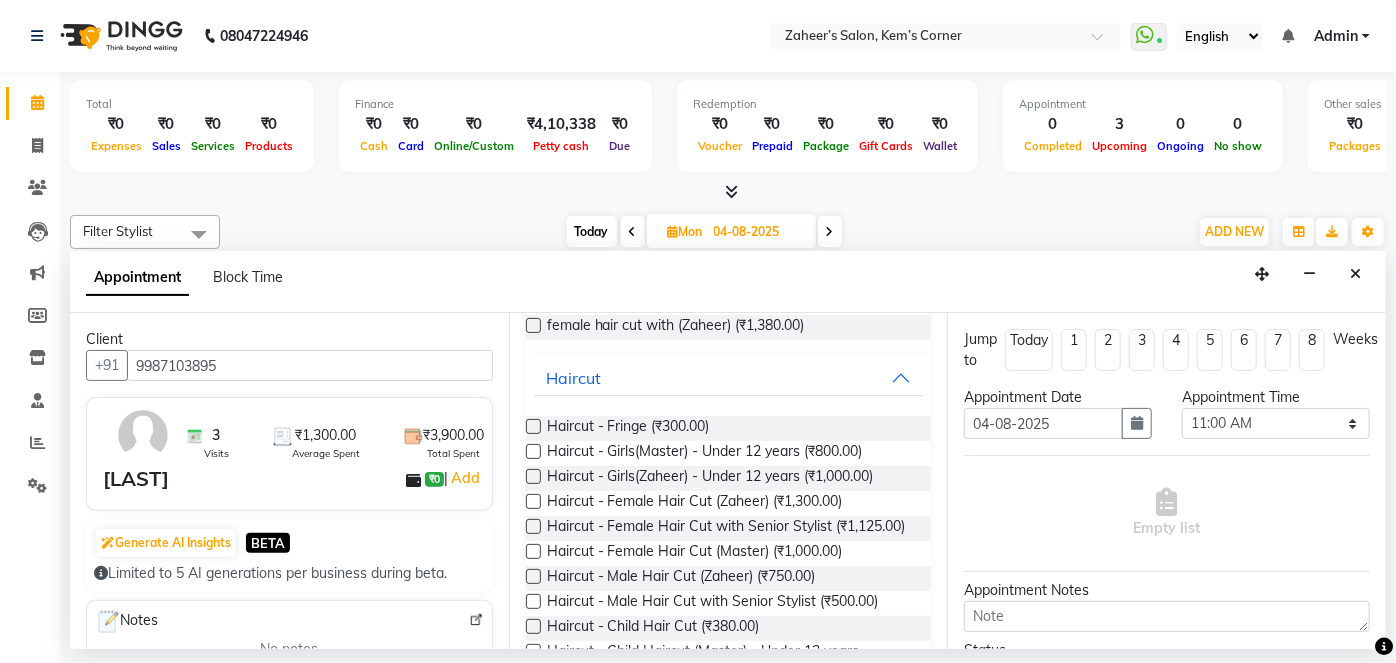 drag, startPoint x: 789, startPoint y: 584, endPoint x: 925, endPoint y: 586, distance: 136.01471 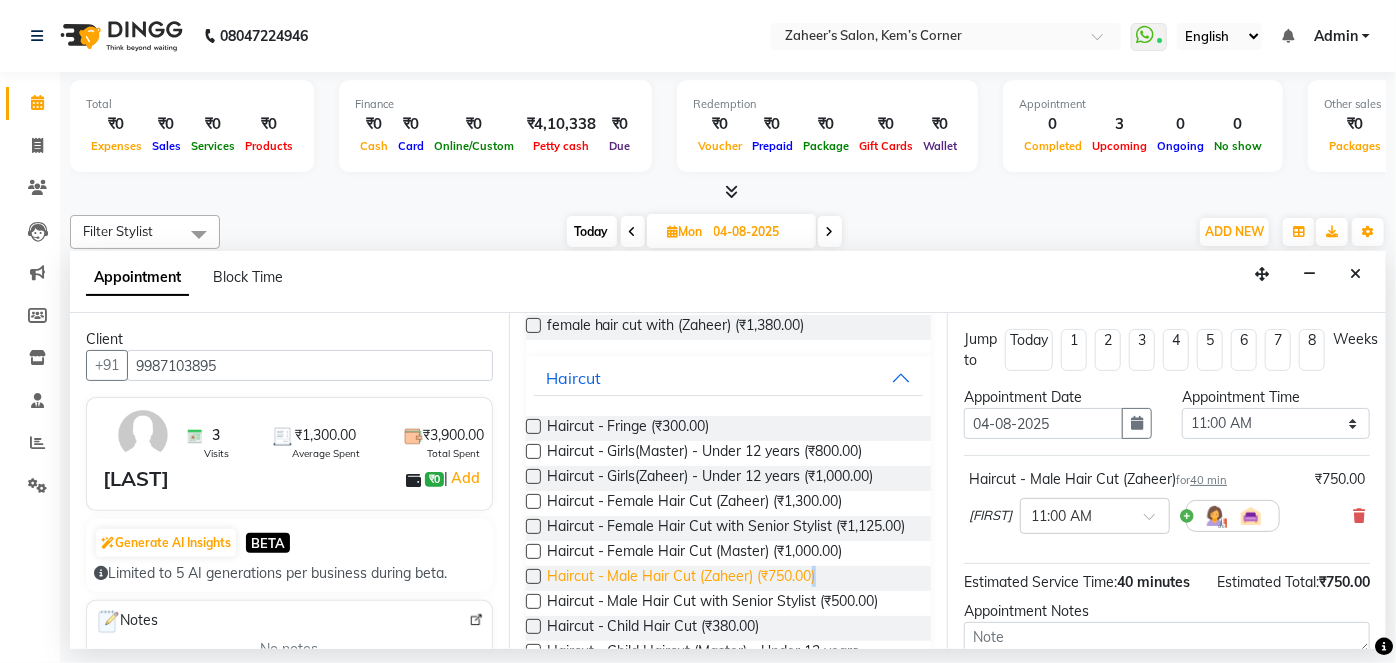 click on "Haircut - Male Hair Cut (Zaheer) (₹750.00)" at bounding box center [681, 578] 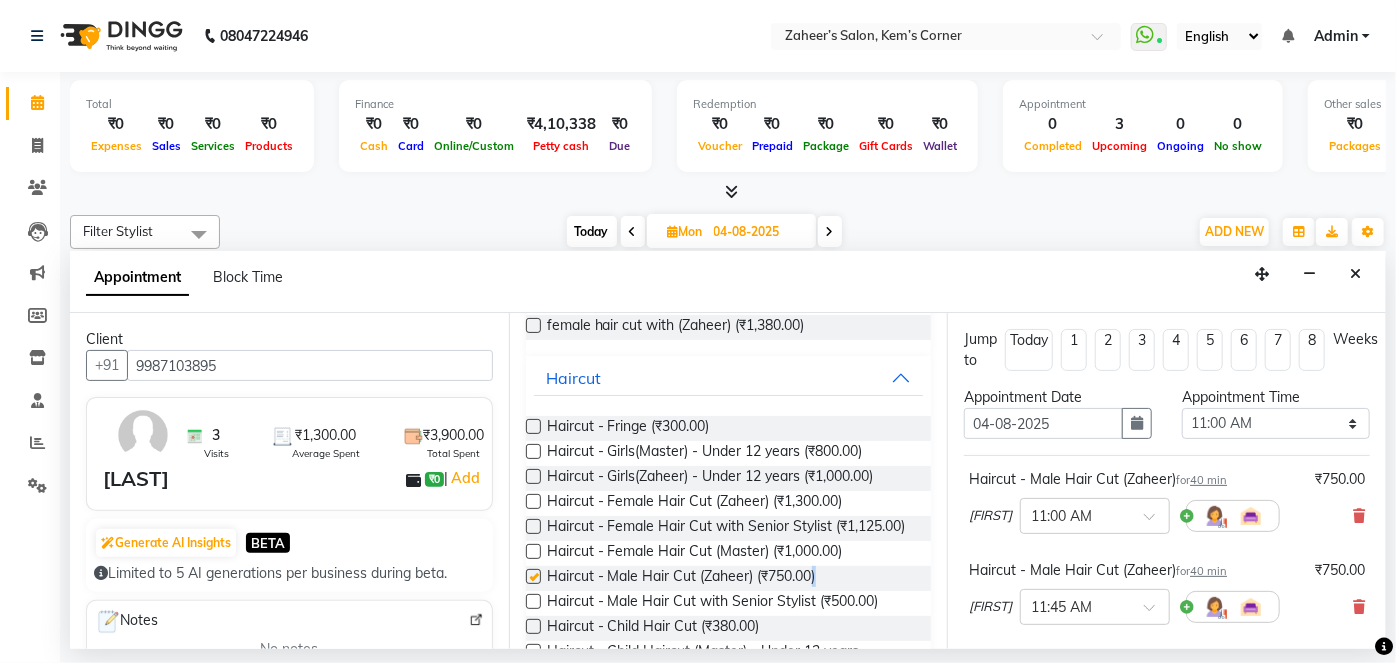 checkbox on "false" 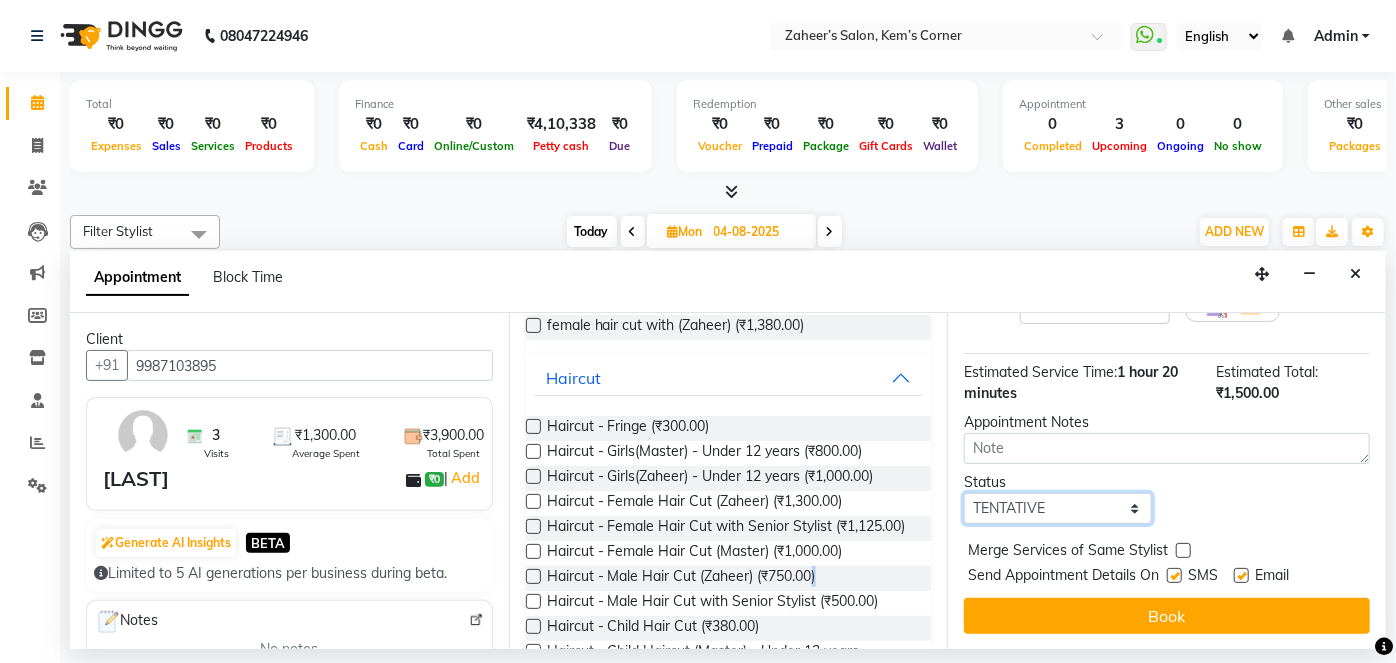 click on "Select TENTATIVE CONFIRM UPCOMING" at bounding box center [1058, 508] 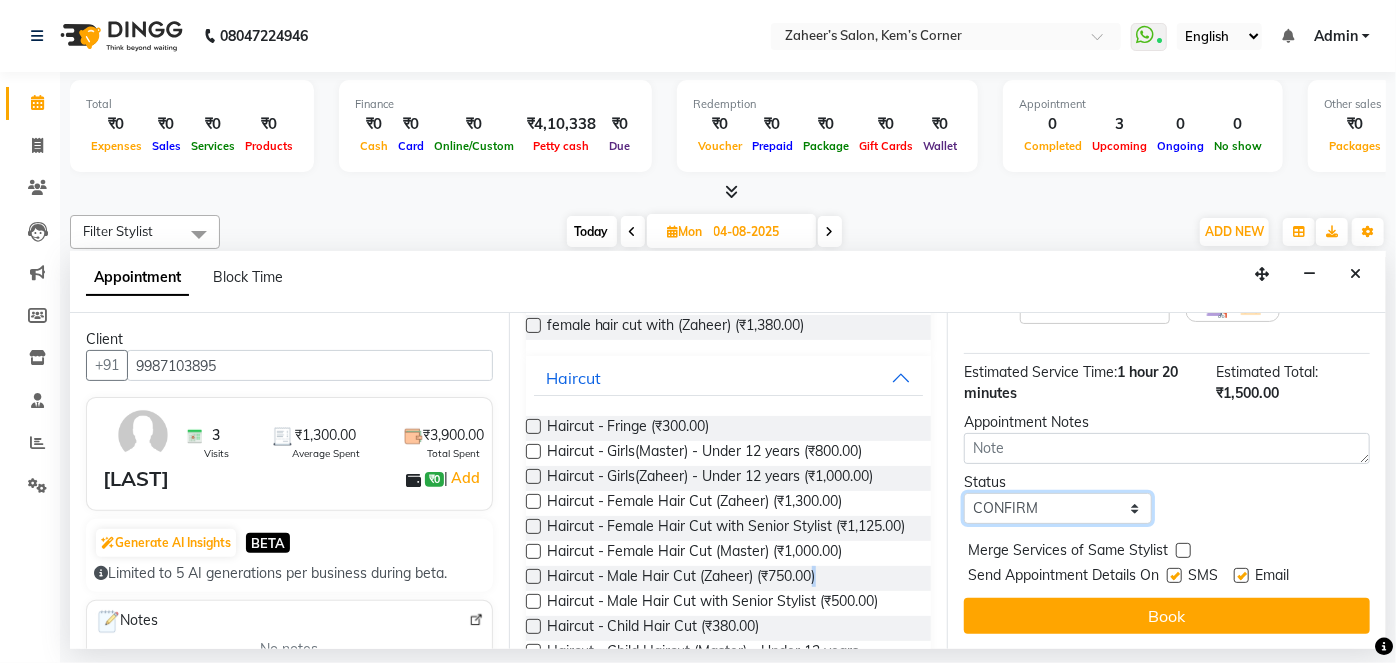 click on "Select TENTATIVE CONFIRM UPCOMING" at bounding box center (1058, 508) 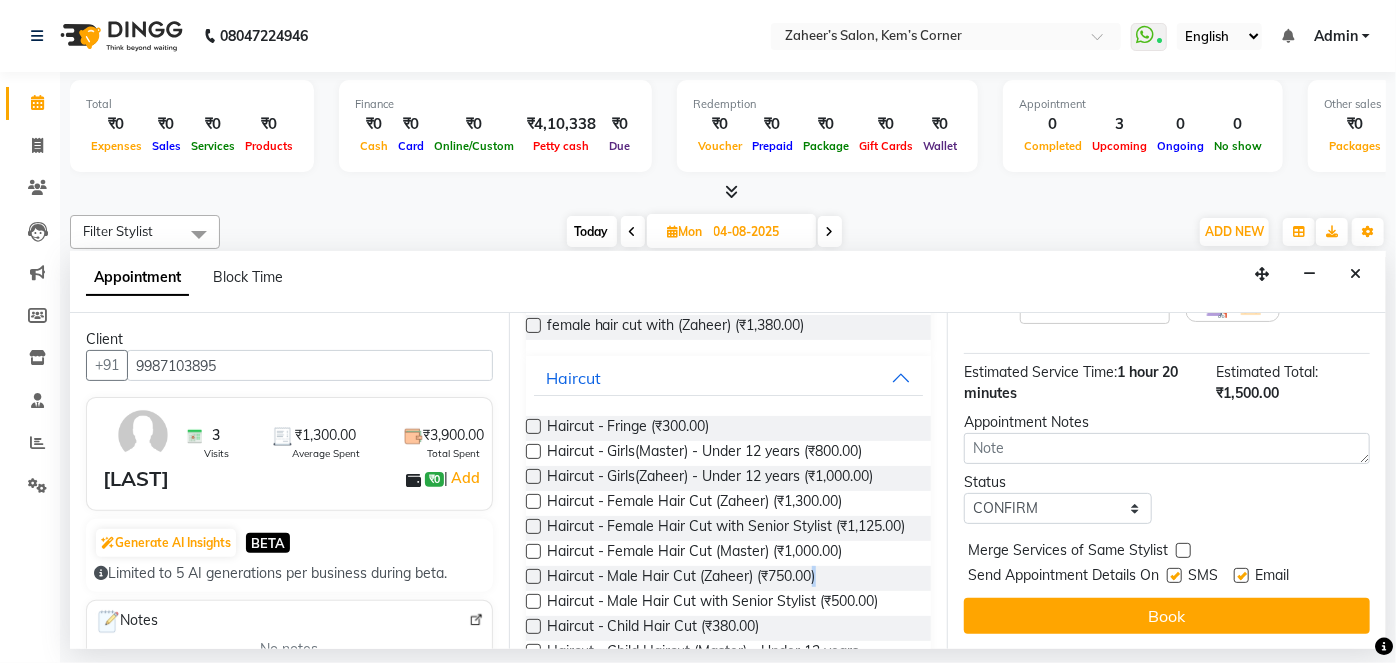 click on "Book" at bounding box center (1167, 616) 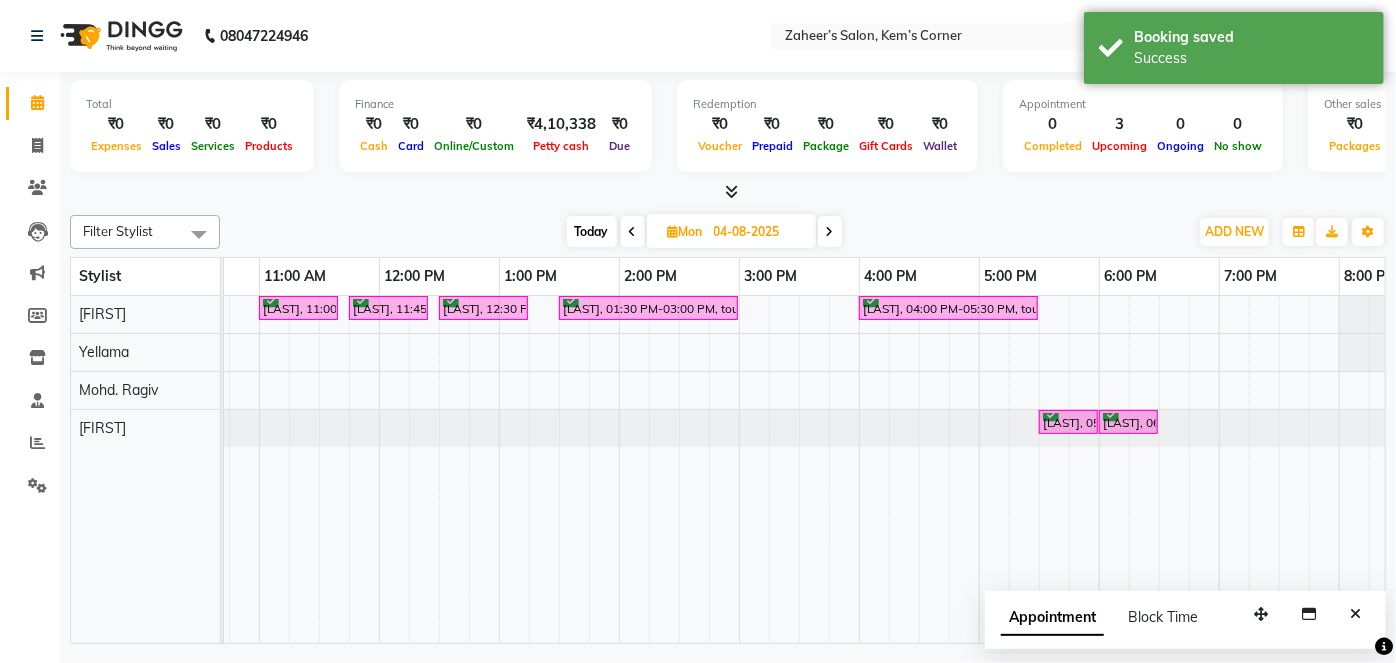 click on "Today" at bounding box center (592, 231) 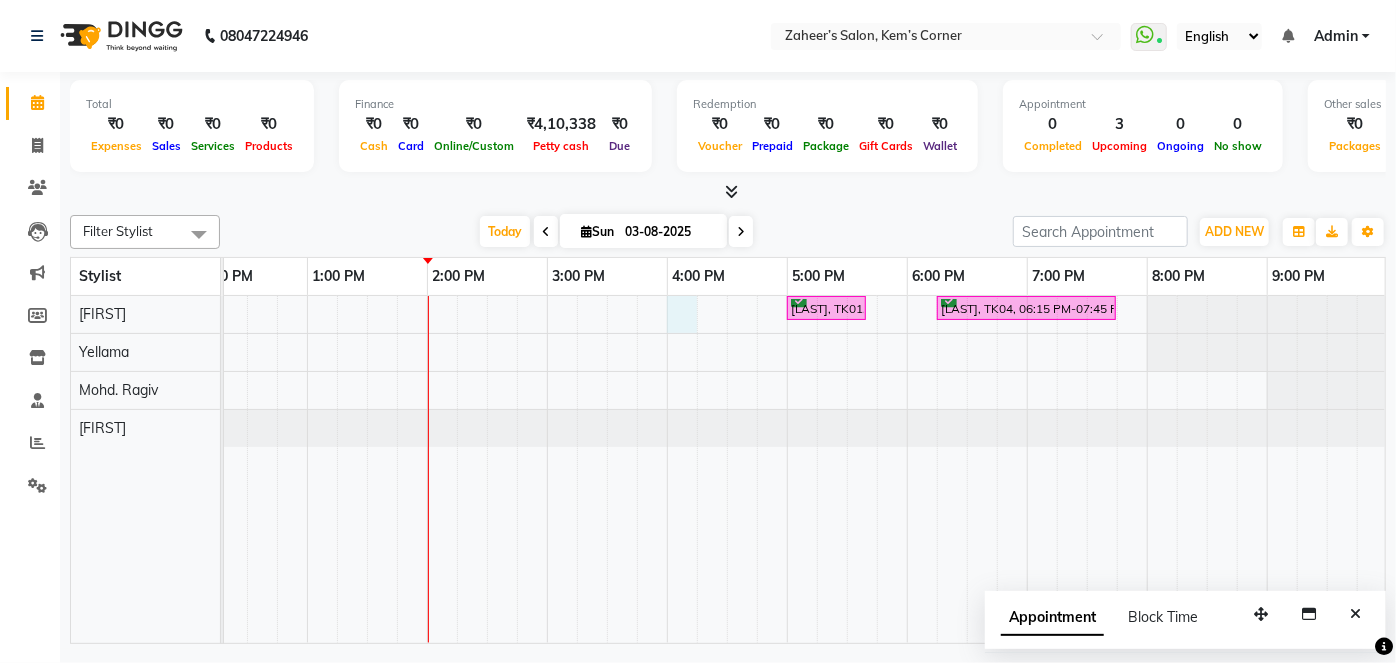 click on "[LAST], TK02, 10:30 AM-11:30 AM, Hairwash with blowdry - Waist Length     [LAST], TK01, 05:00 PM-05:40 PM, Haircut - Male Hair Cut (Zaheer)     [LAST], TK04, 06:15 PM-07:45 PM, touchup     [LAST], TK03, 11:15 AM-12:15 PM, Hairwash - Waist Length" at bounding box center [607, 469] 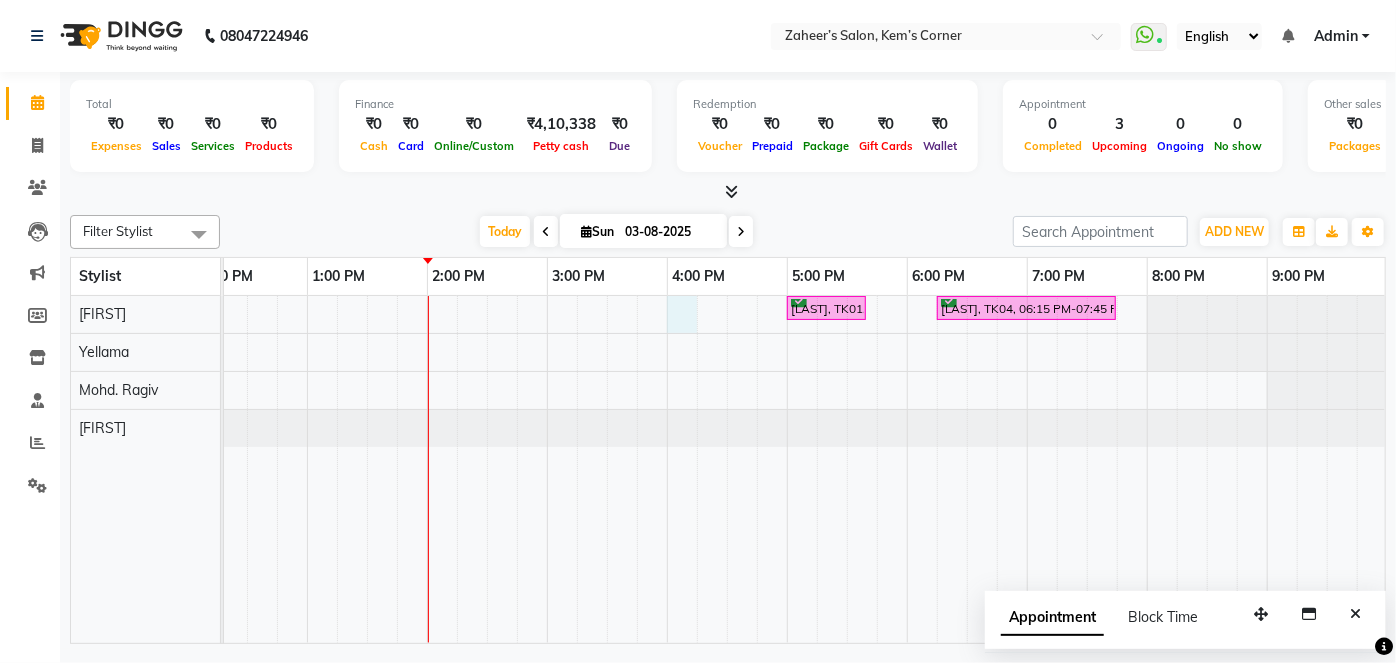 select on "50293" 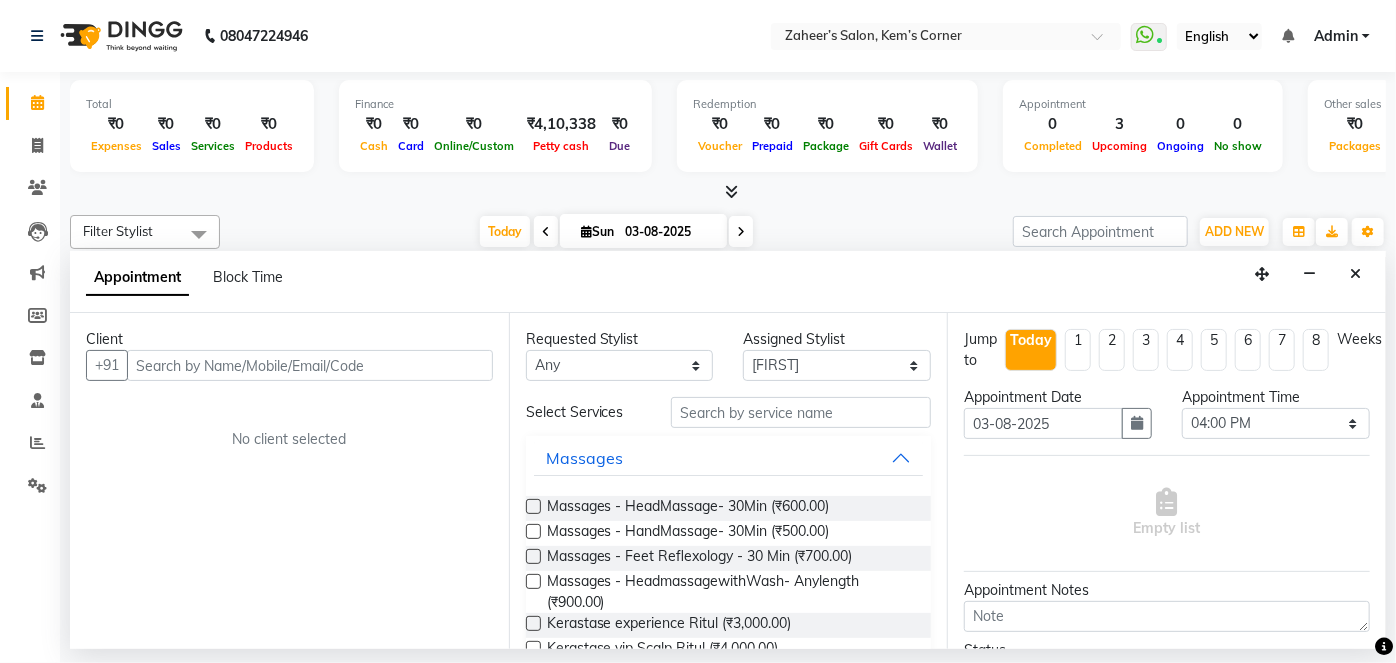 click on "Client" at bounding box center (289, 339) 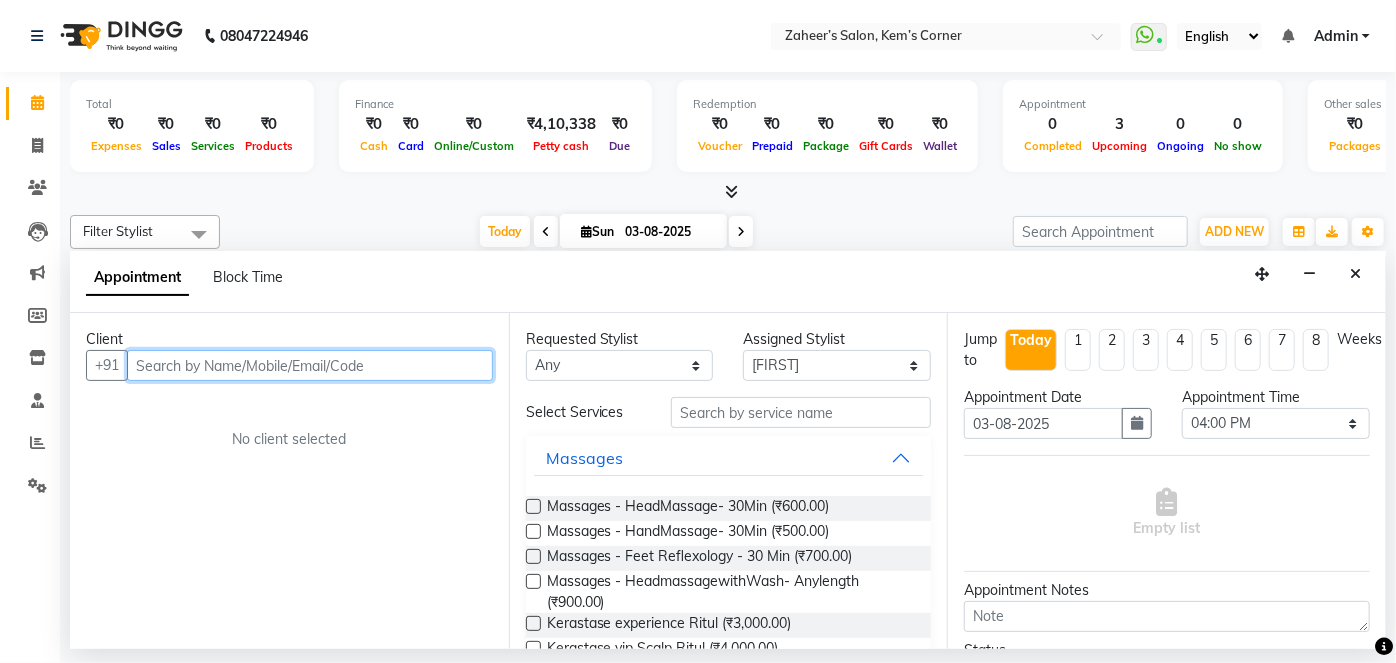 click at bounding box center (310, 365) 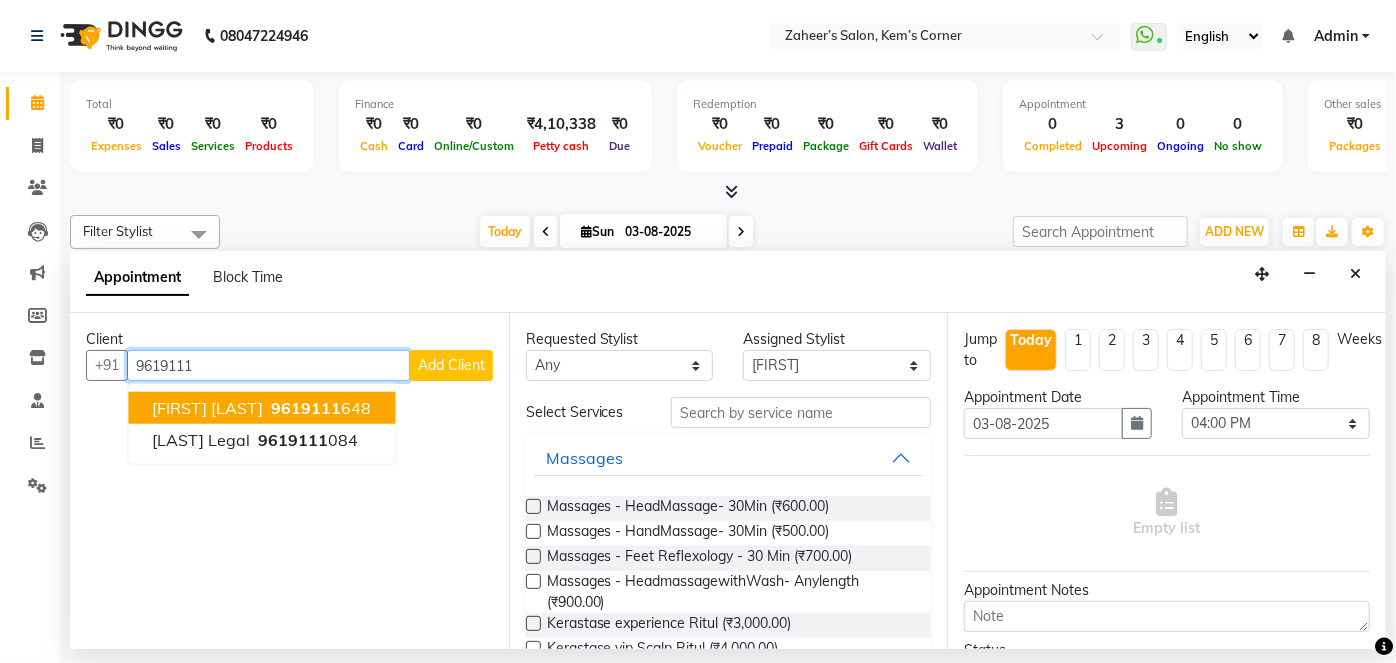 click on "[LAST]   [PHONE]" at bounding box center [261, 408] 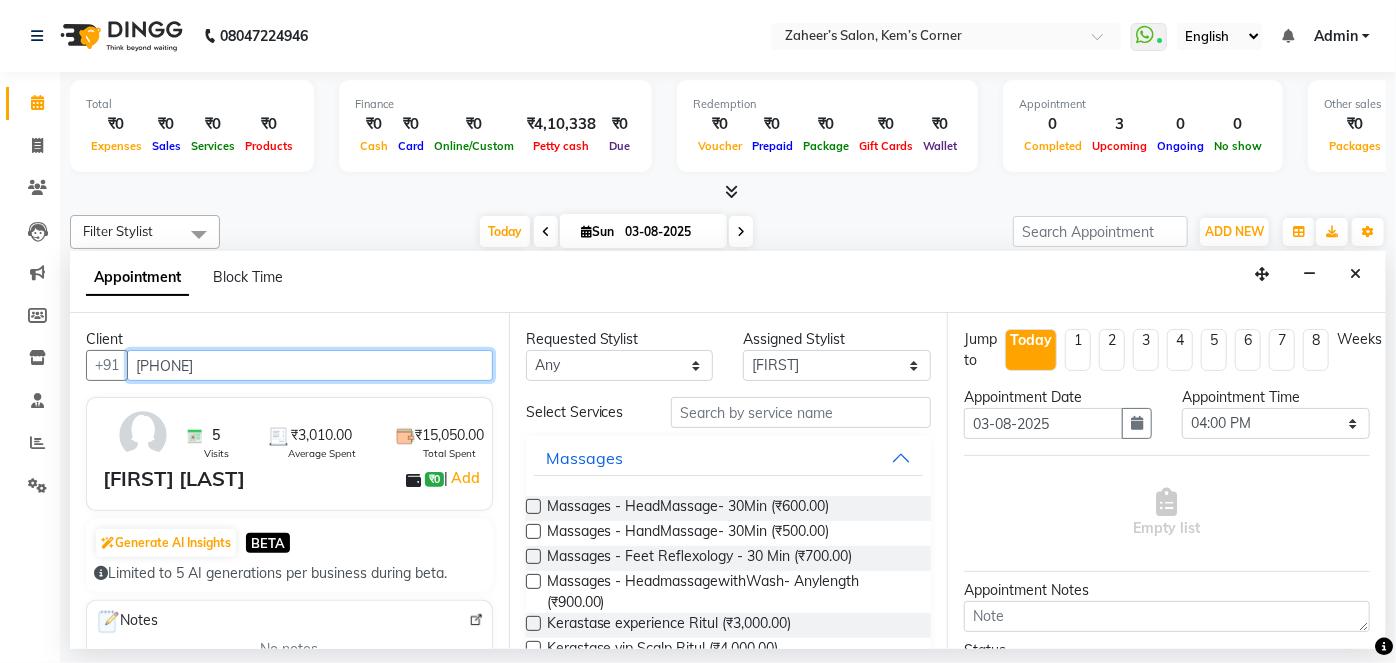 type on "[PHONE]" 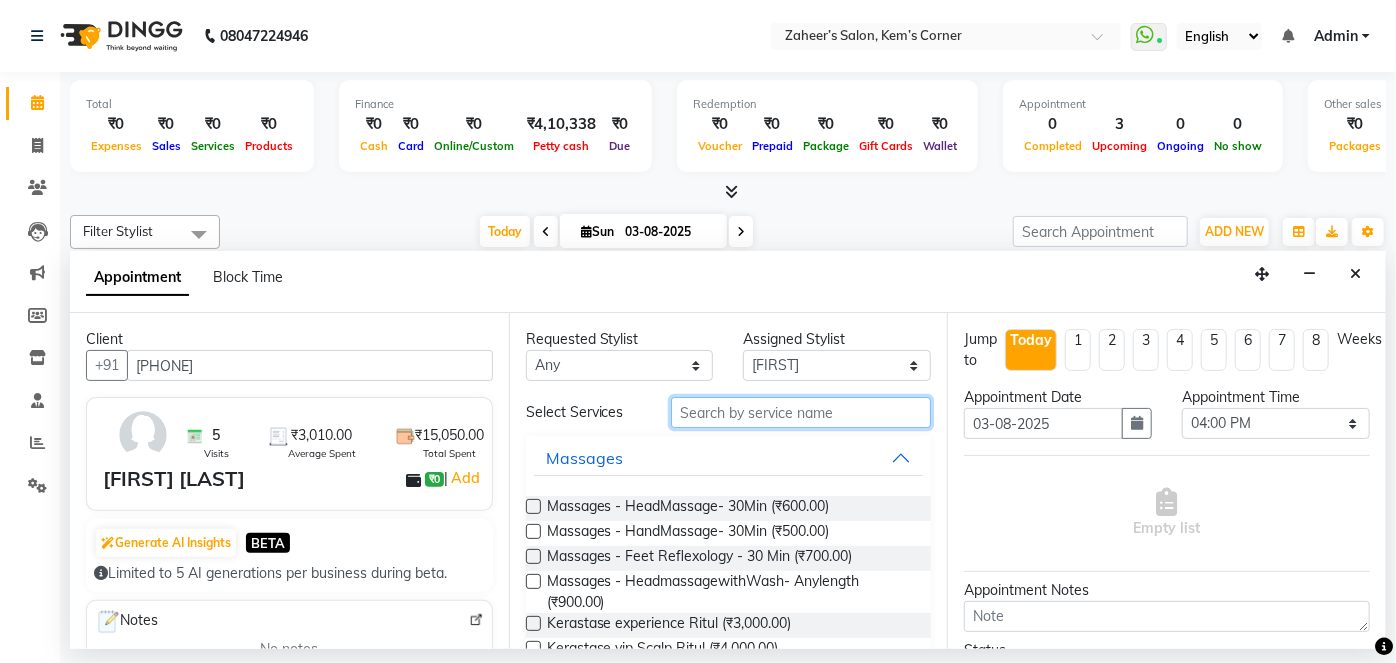 click at bounding box center (801, 412) 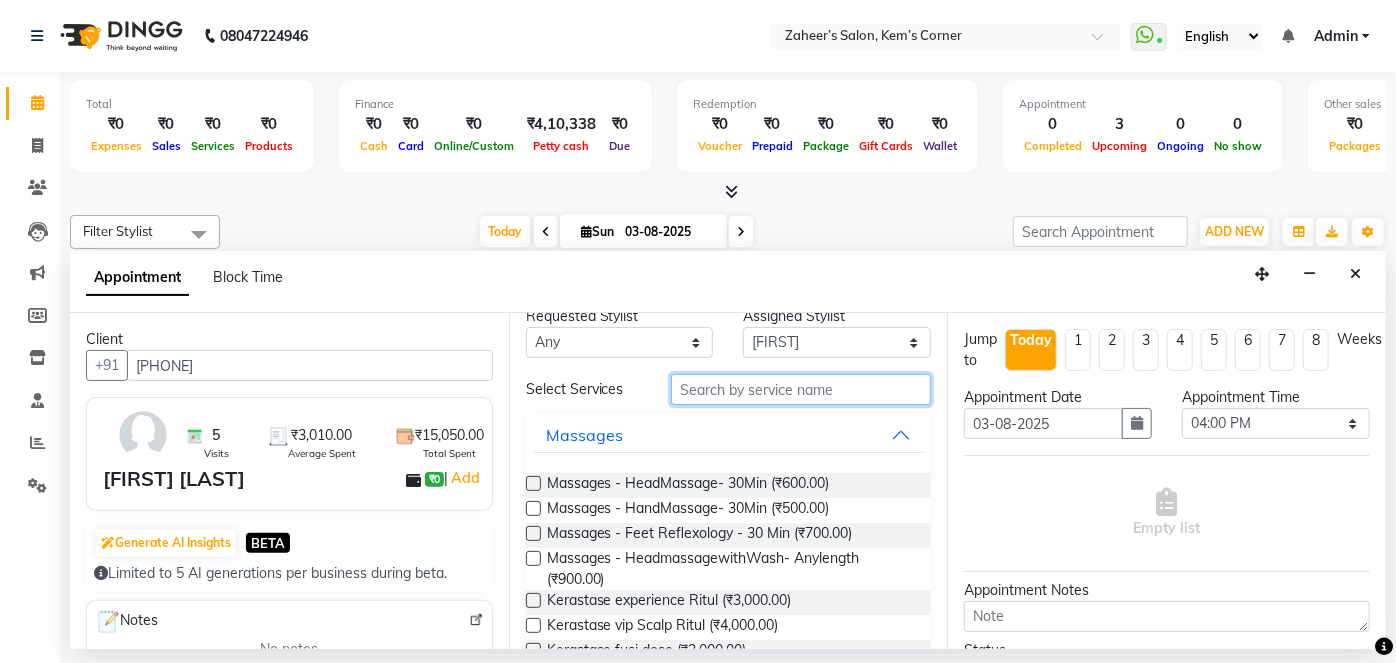 scroll, scrollTop: 0, scrollLeft: 0, axis: both 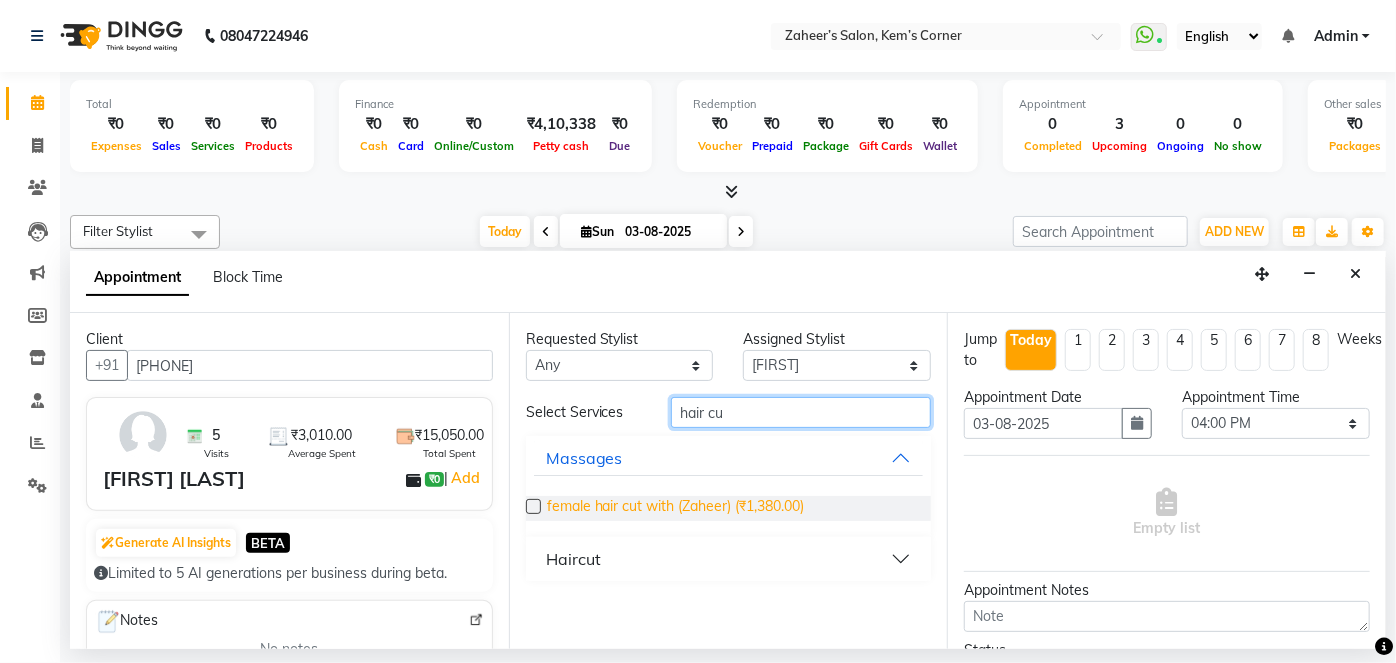 type on "hair cu" 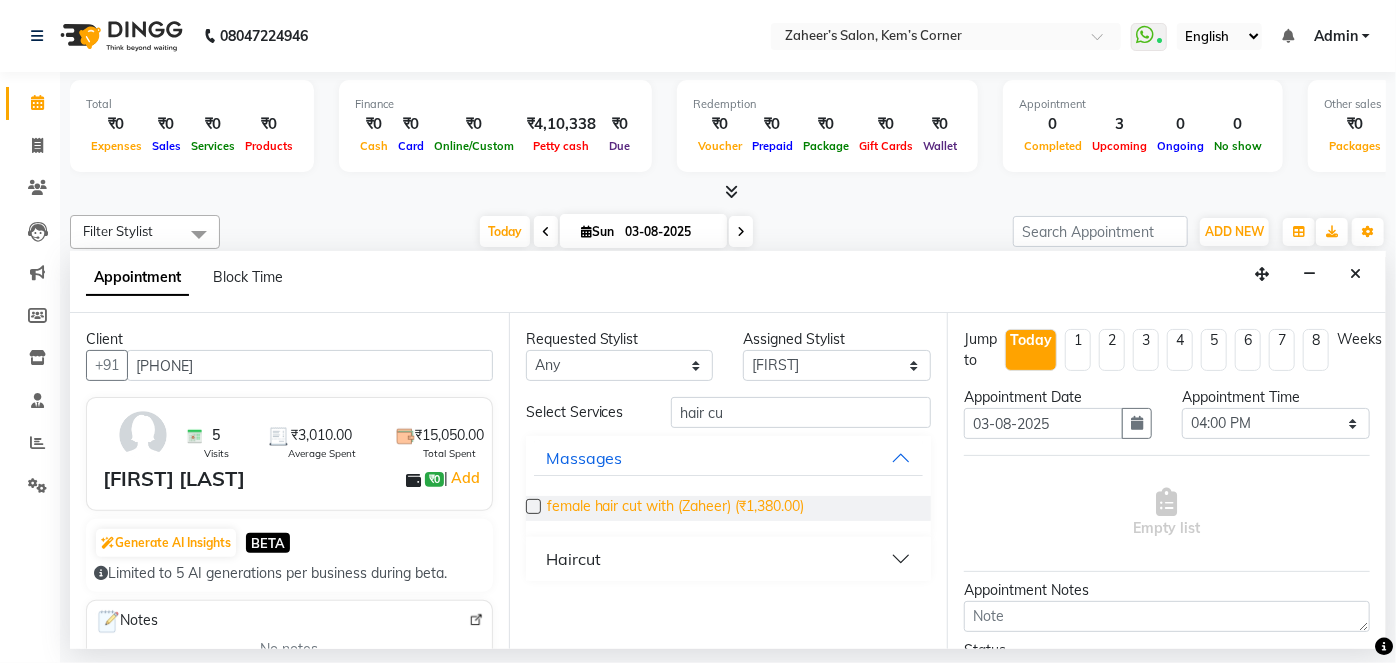 click on "female hair cut  with (Zaheer) (₹1,380.00)" at bounding box center (676, 508) 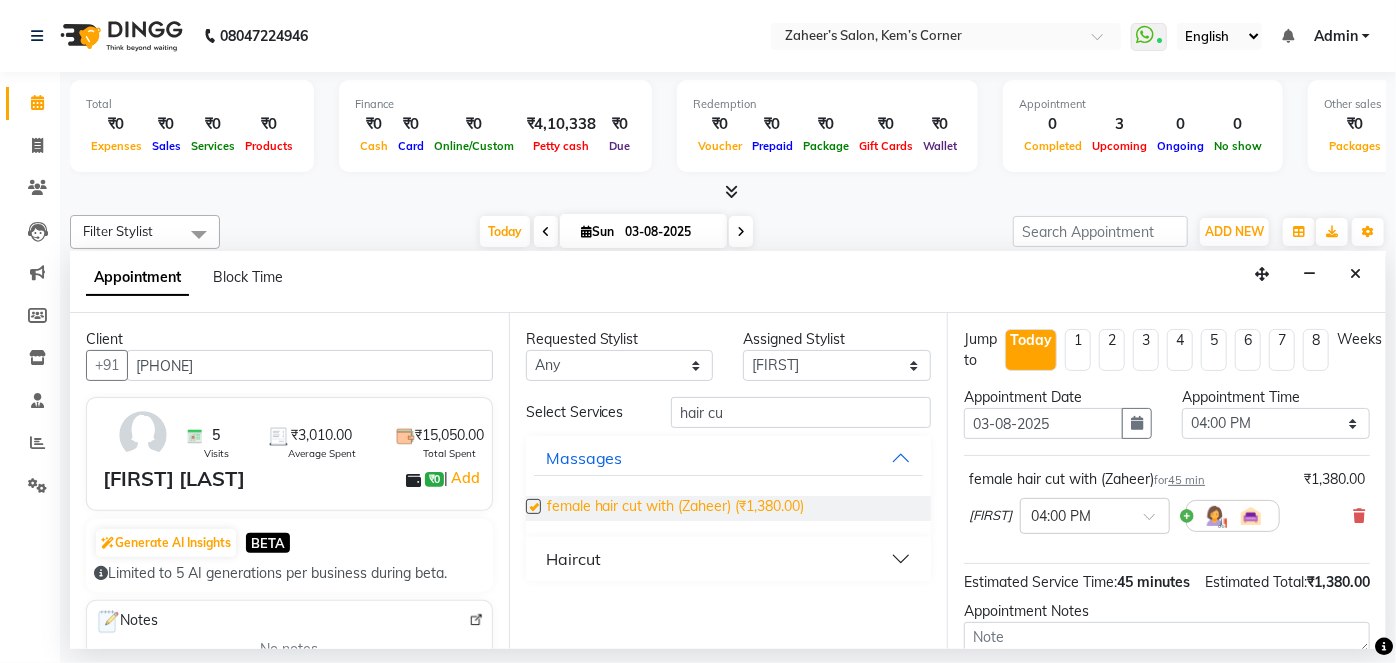 checkbox on "false" 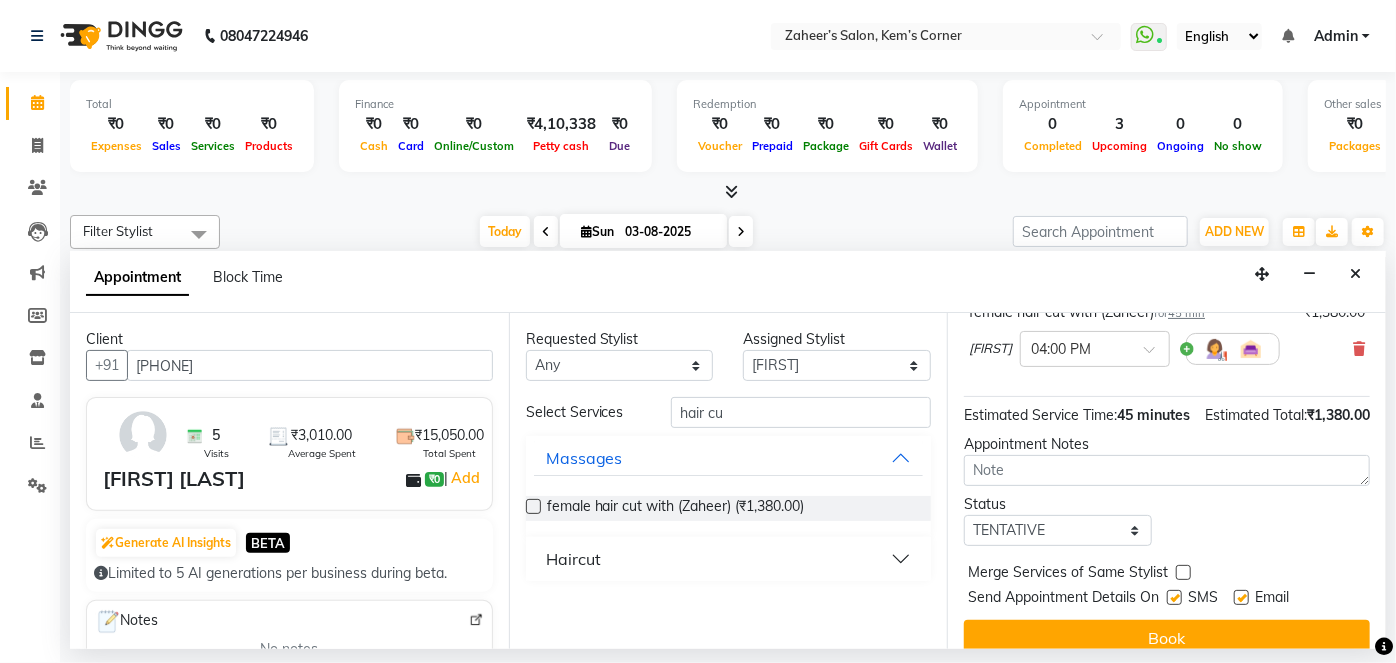 scroll, scrollTop: 181, scrollLeft: 0, axis: vertical 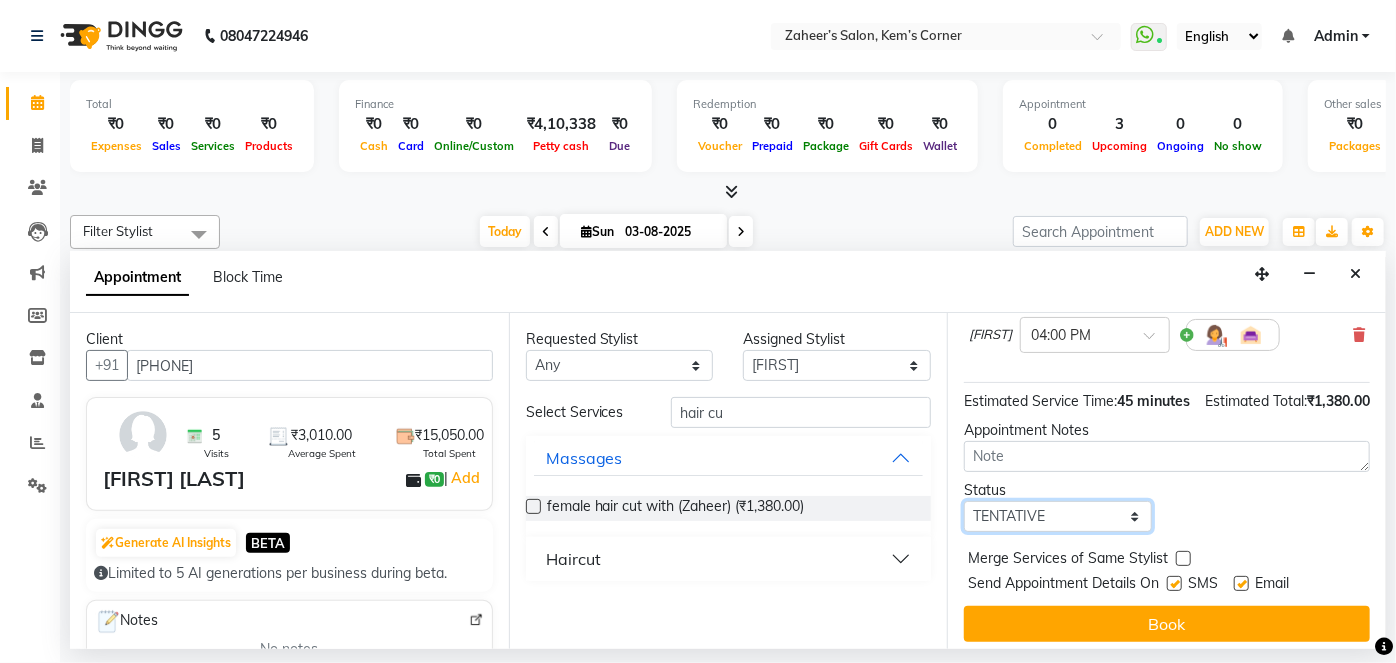 click on "Select TENTATIVE CONFIRM CHECK-IN UPCOMING" at bounding box center (1058, 516) 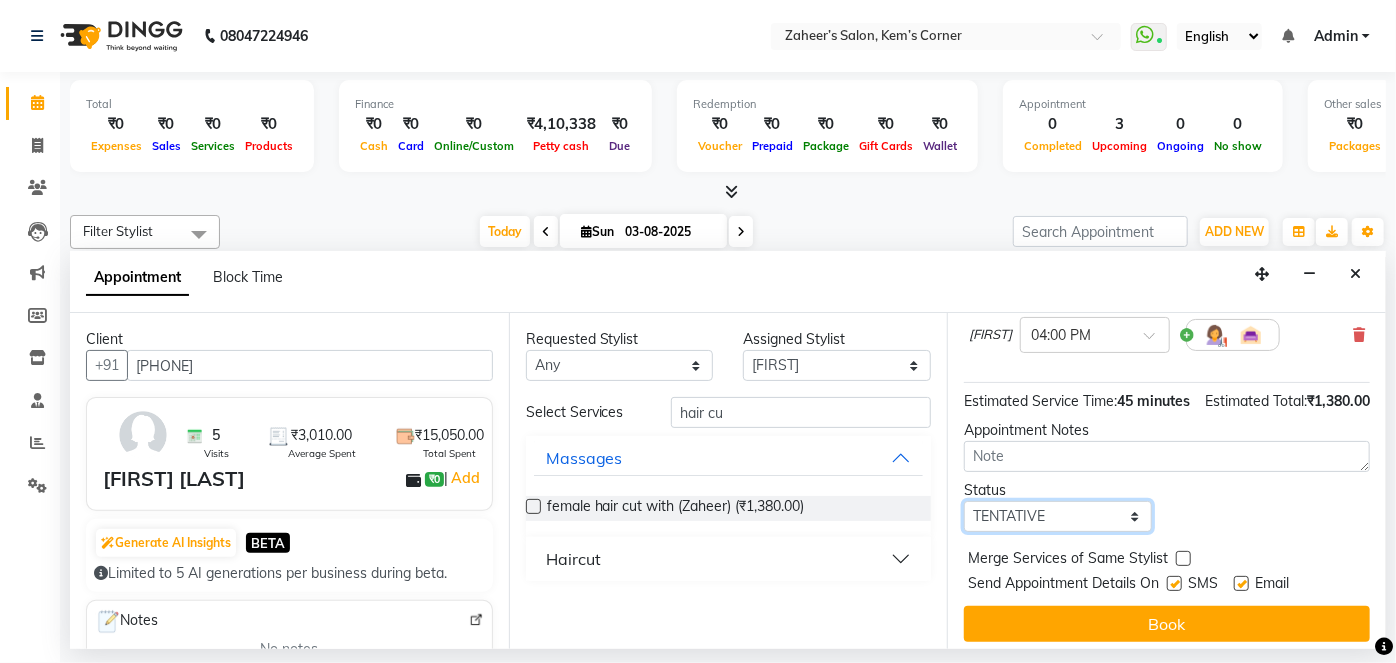 select on "confirm booking" 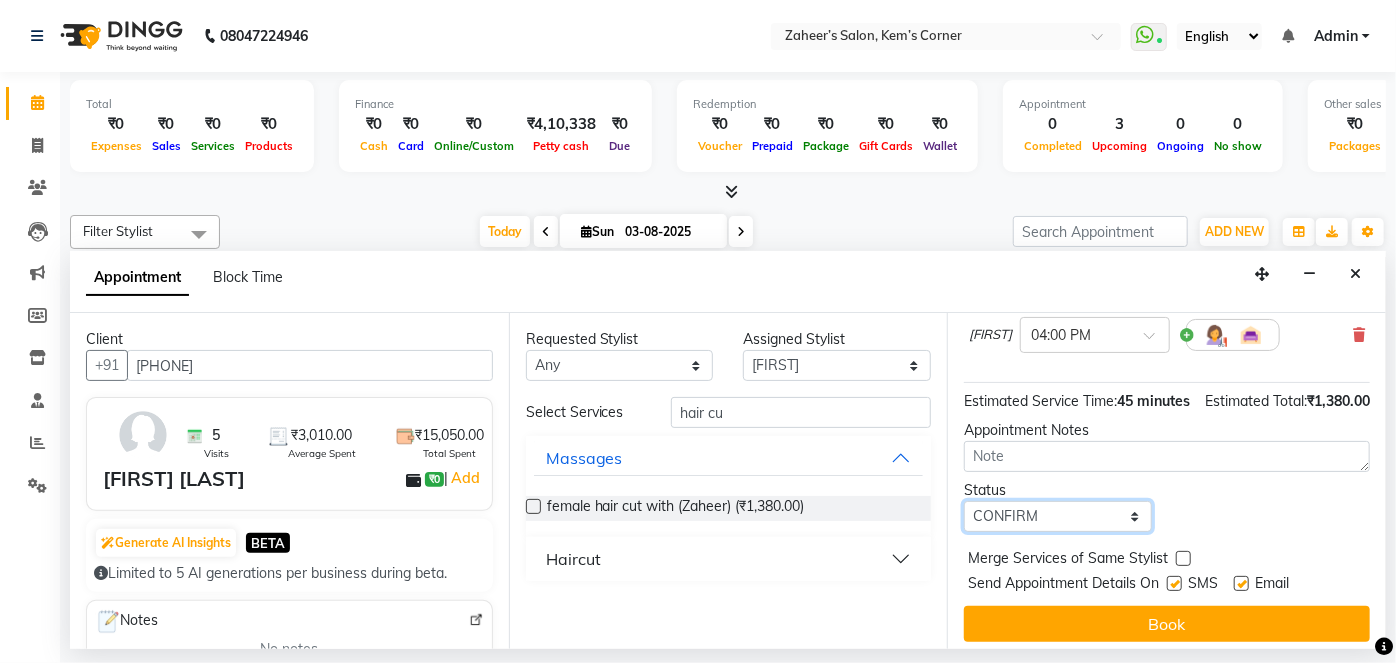 click on "Select TENTATIVE CONFIRM CHECK-IN UPCOMING" at bounding box center [1058, 516] 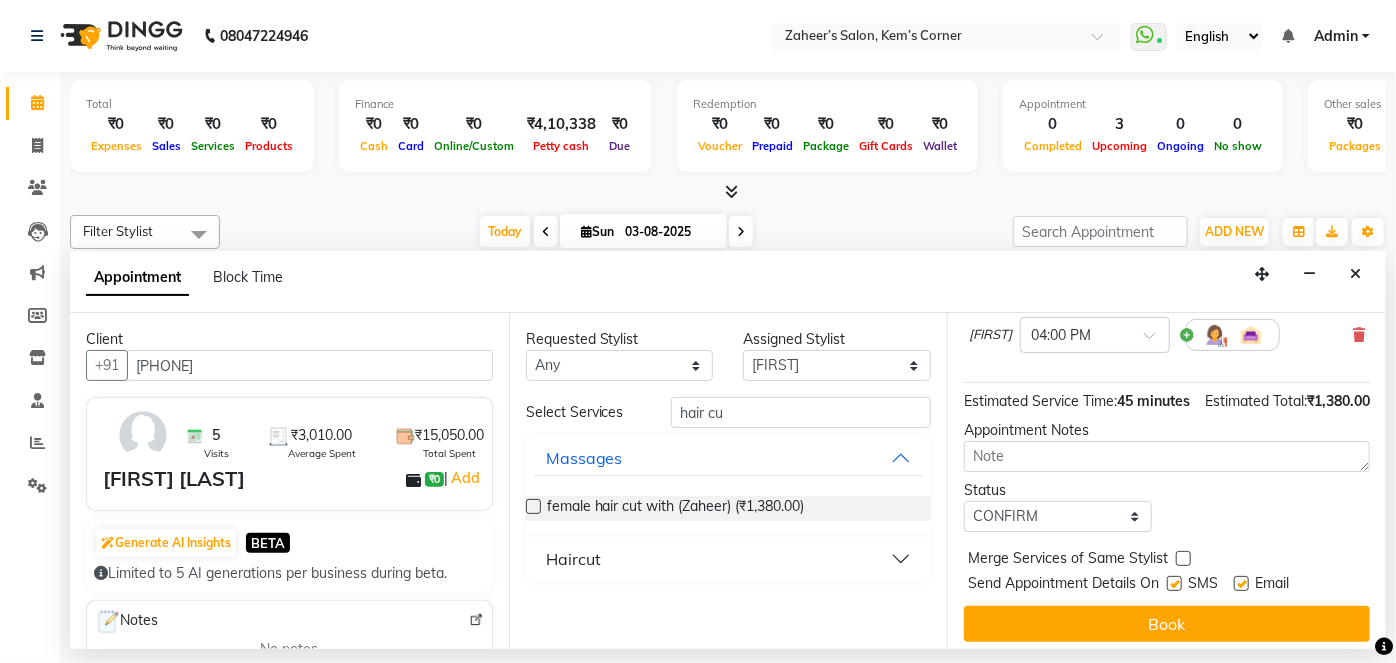 click on "Book" at bounding box center [1167, 624] 